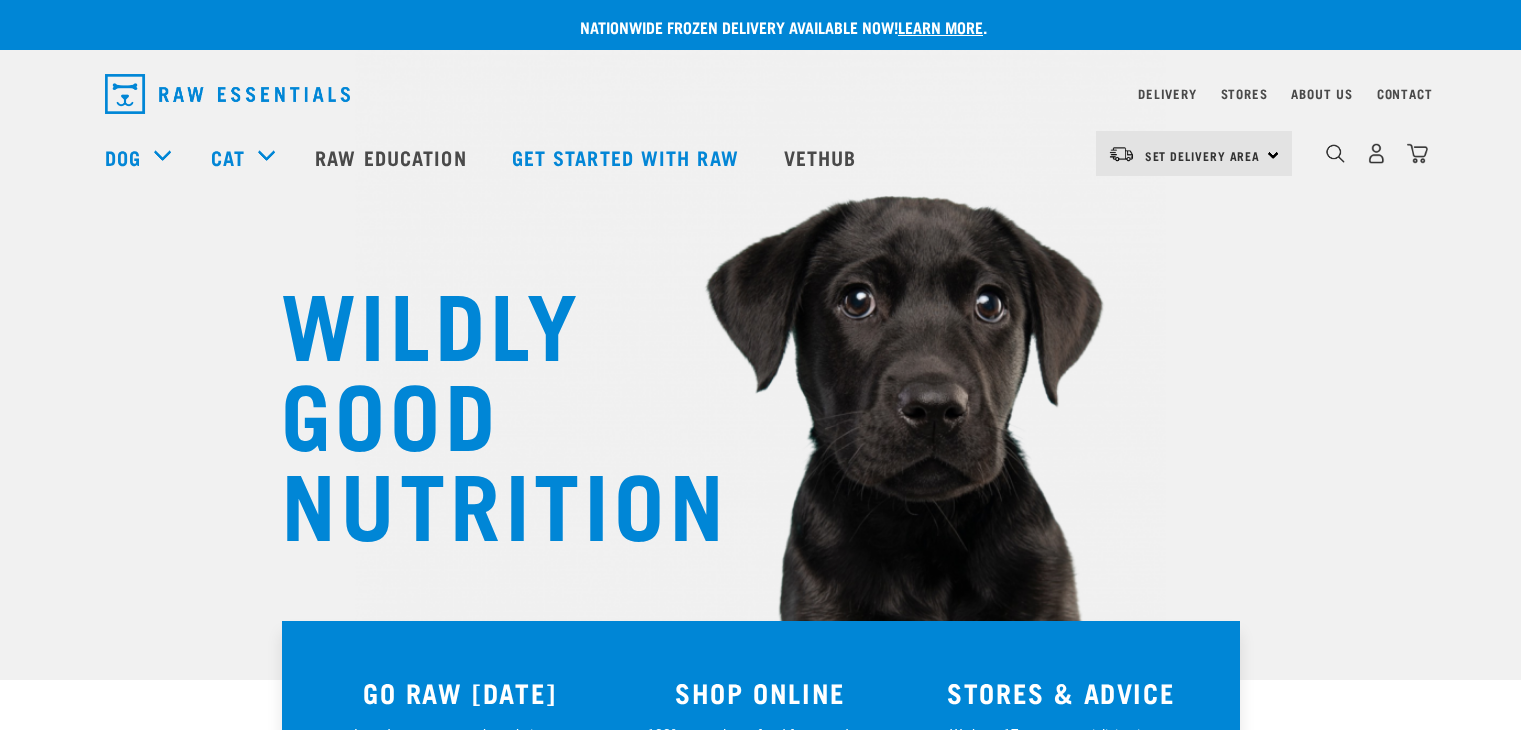 scroll, scrollTop: 0, scrollLeft: 0, axis: both 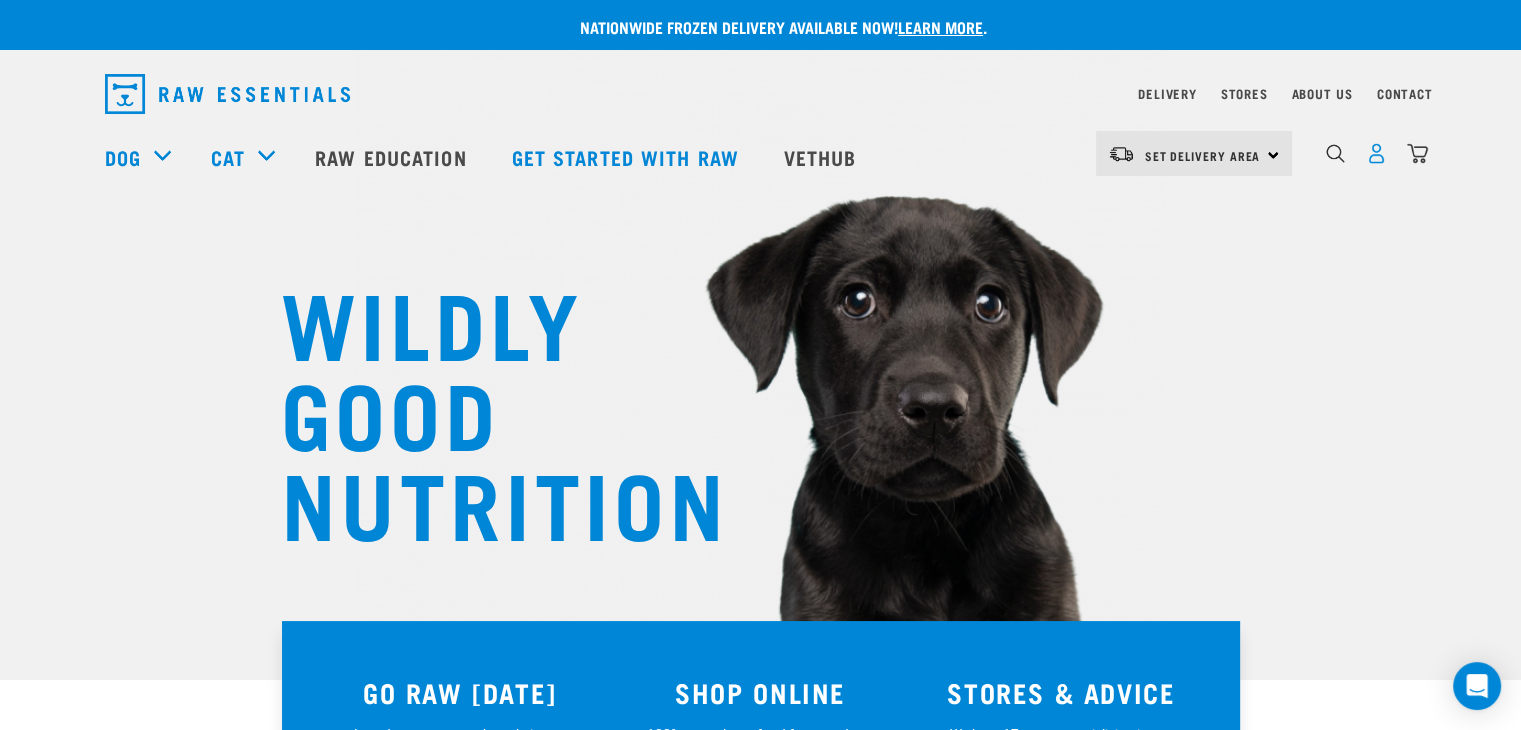 click at bounding box center (1376, 153) 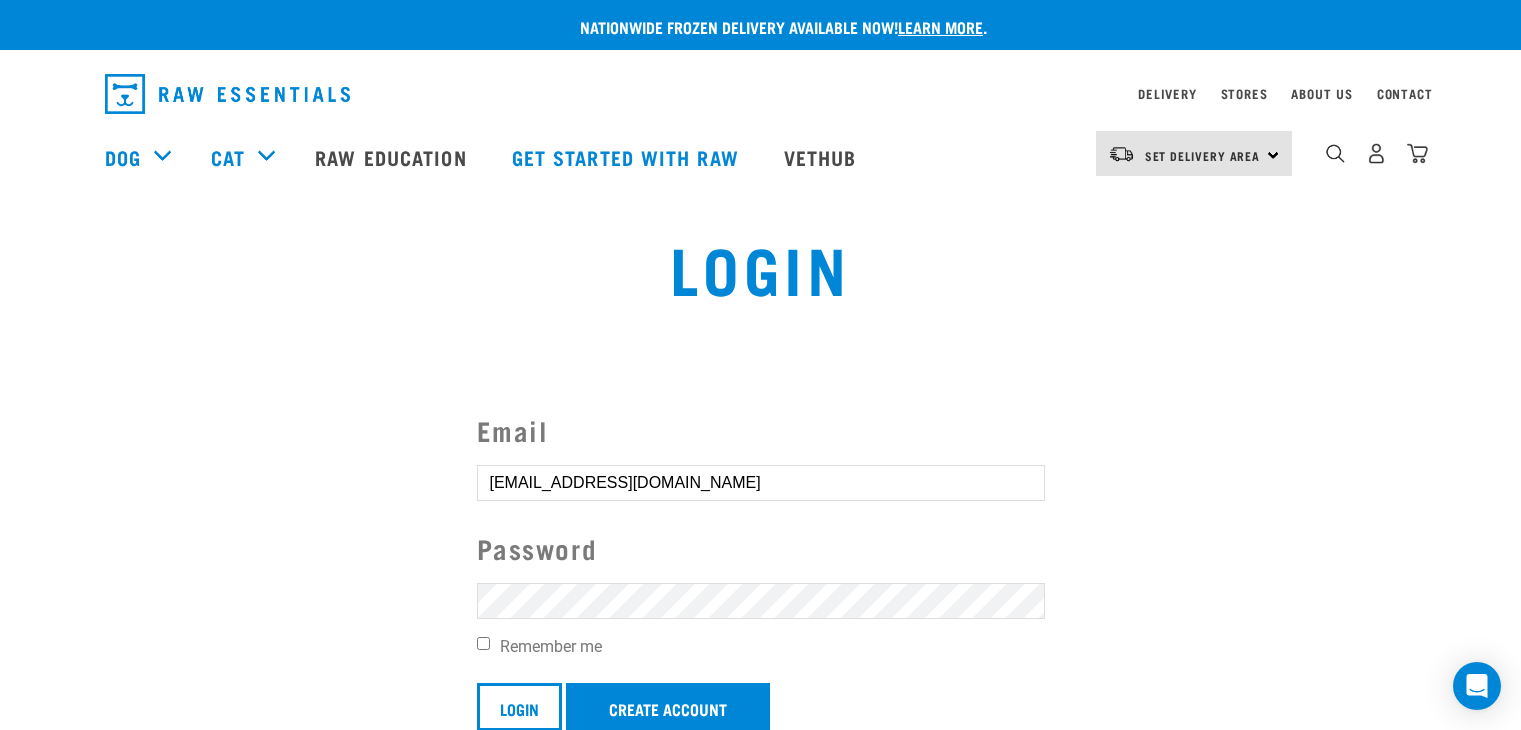 scroll, scrollTop: 0, scrollLeft: 0, axis: both 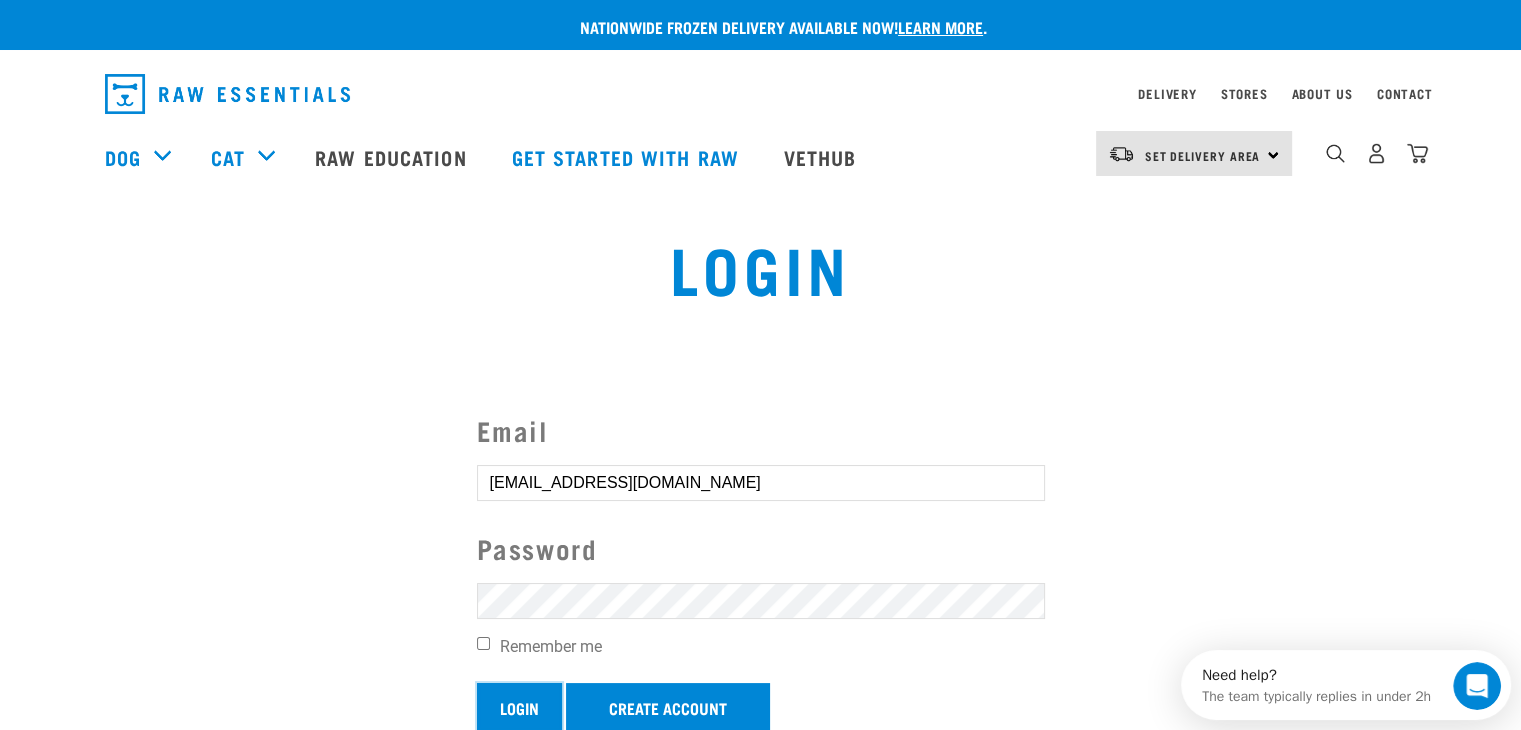 click on "Login" at bounding box center [519, 707] 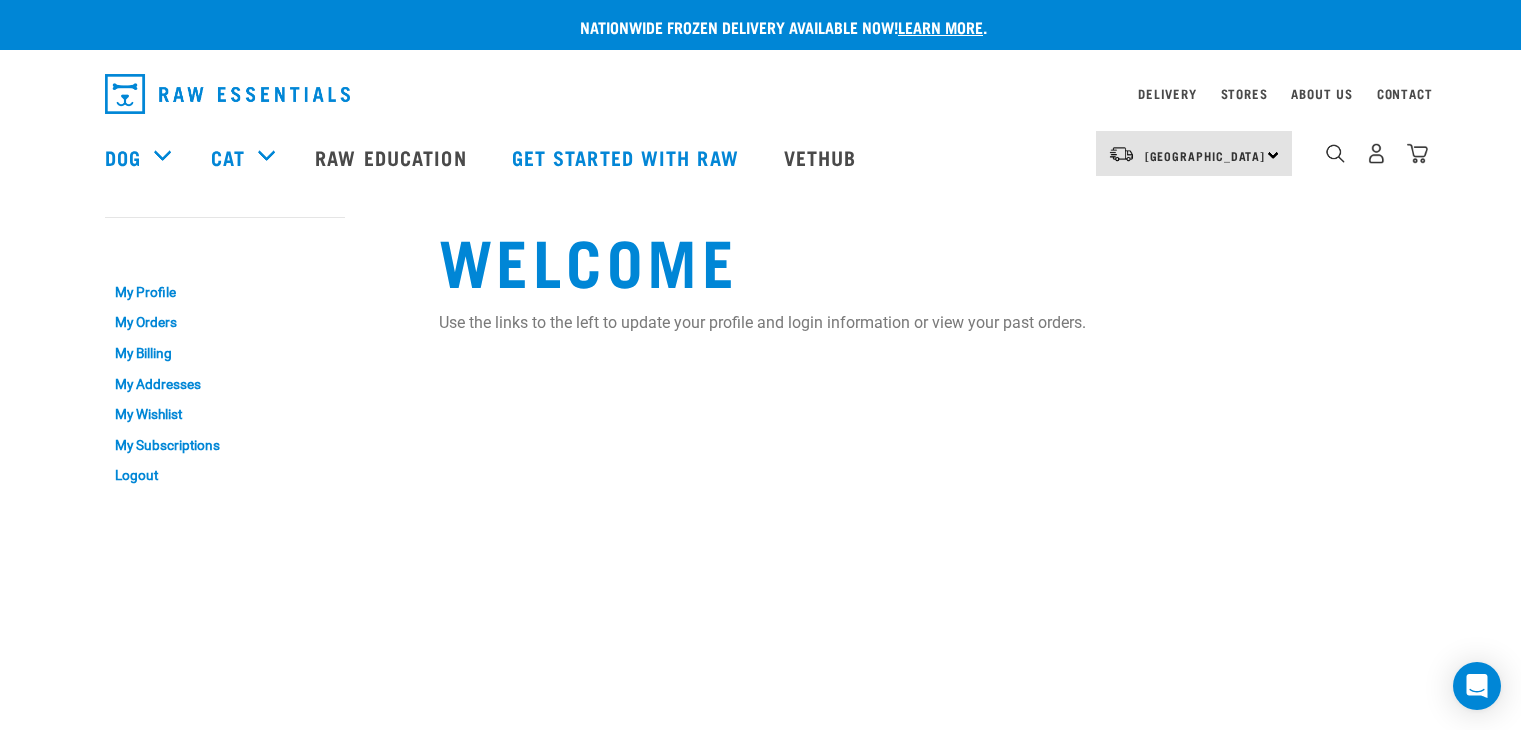scroll, scrollTop: 0, scrollLeft: 0, axis: both 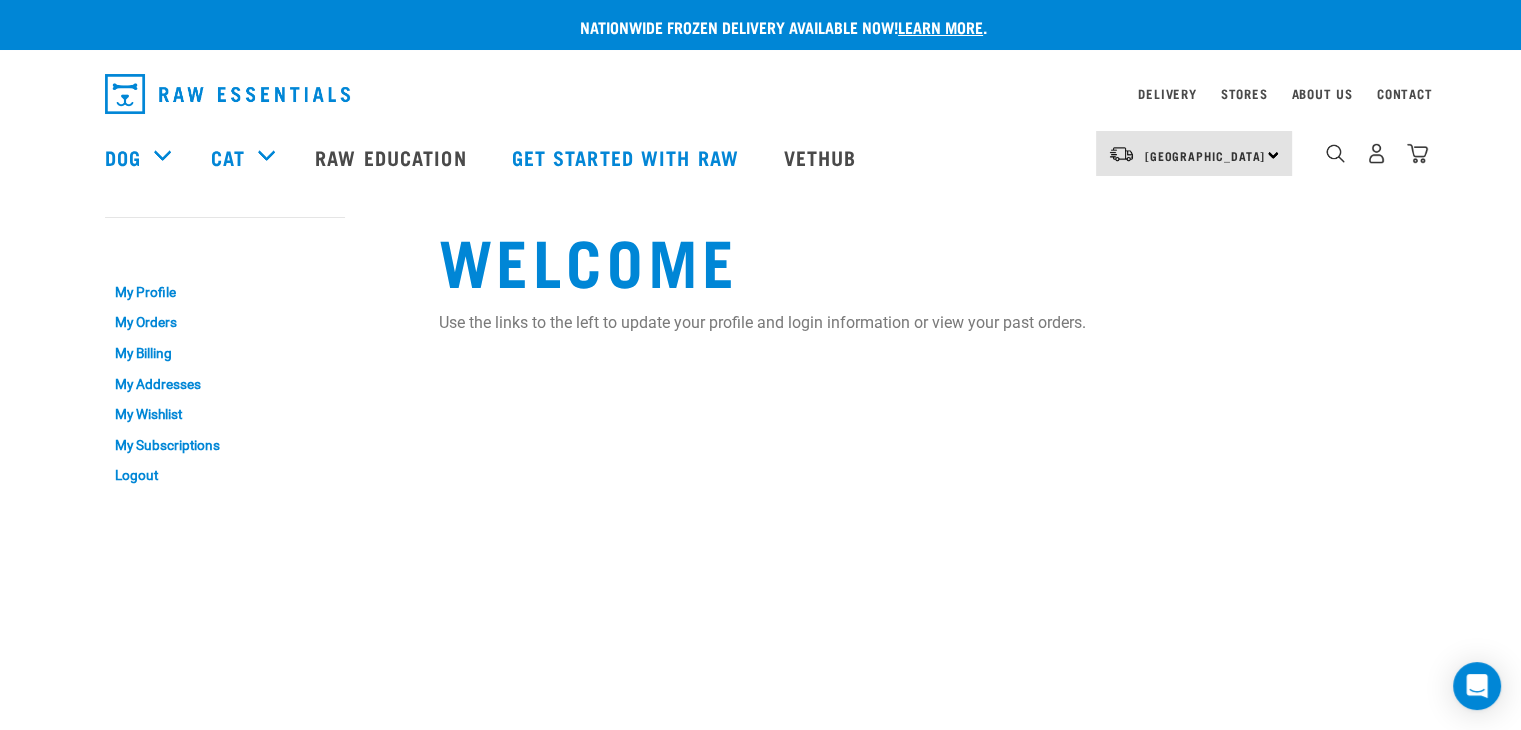 click at bounding box center [1335, 153] 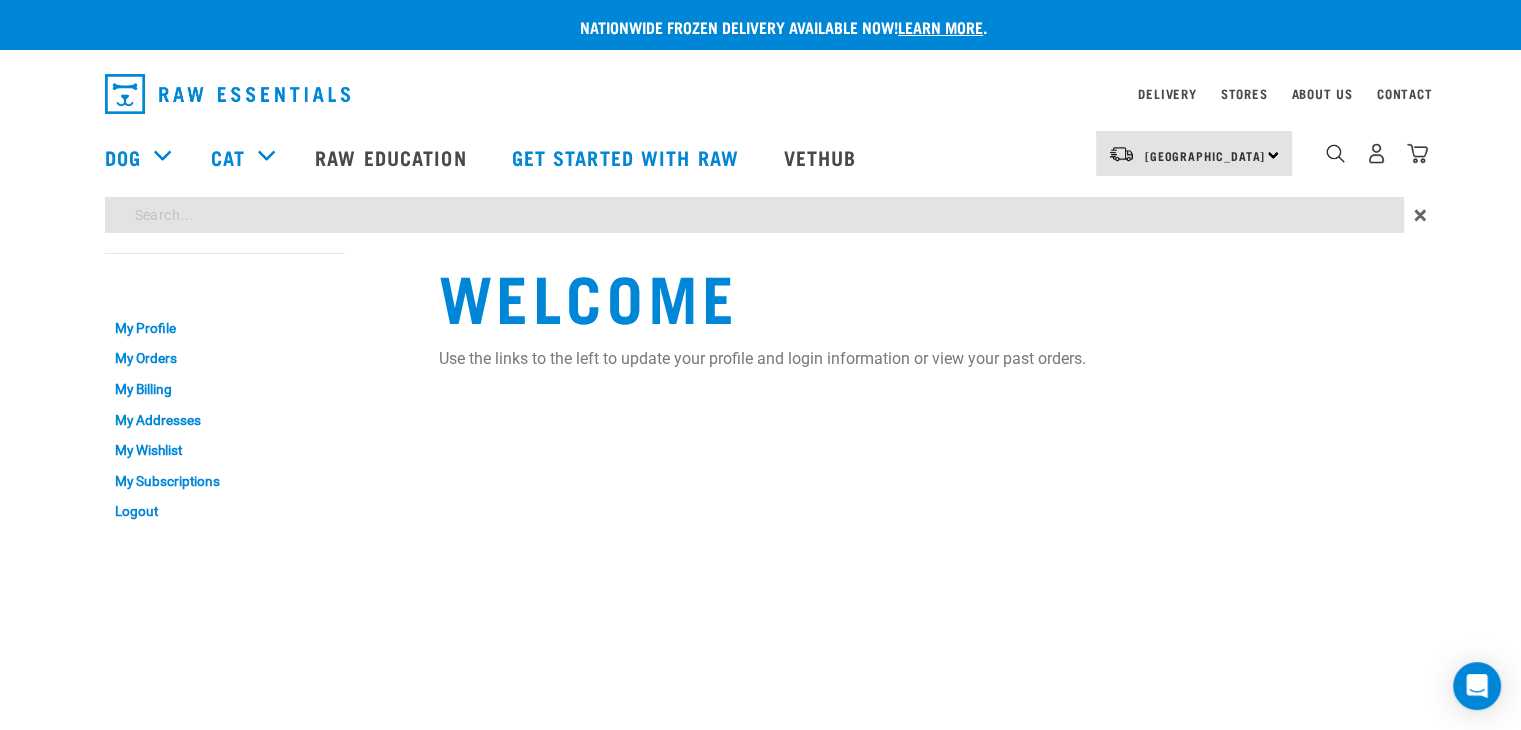 click on "Nationwide frozen delivery available now!  Learn more .
Delivery
Stores
About Us
Contact" at bounding box center [760, 268] 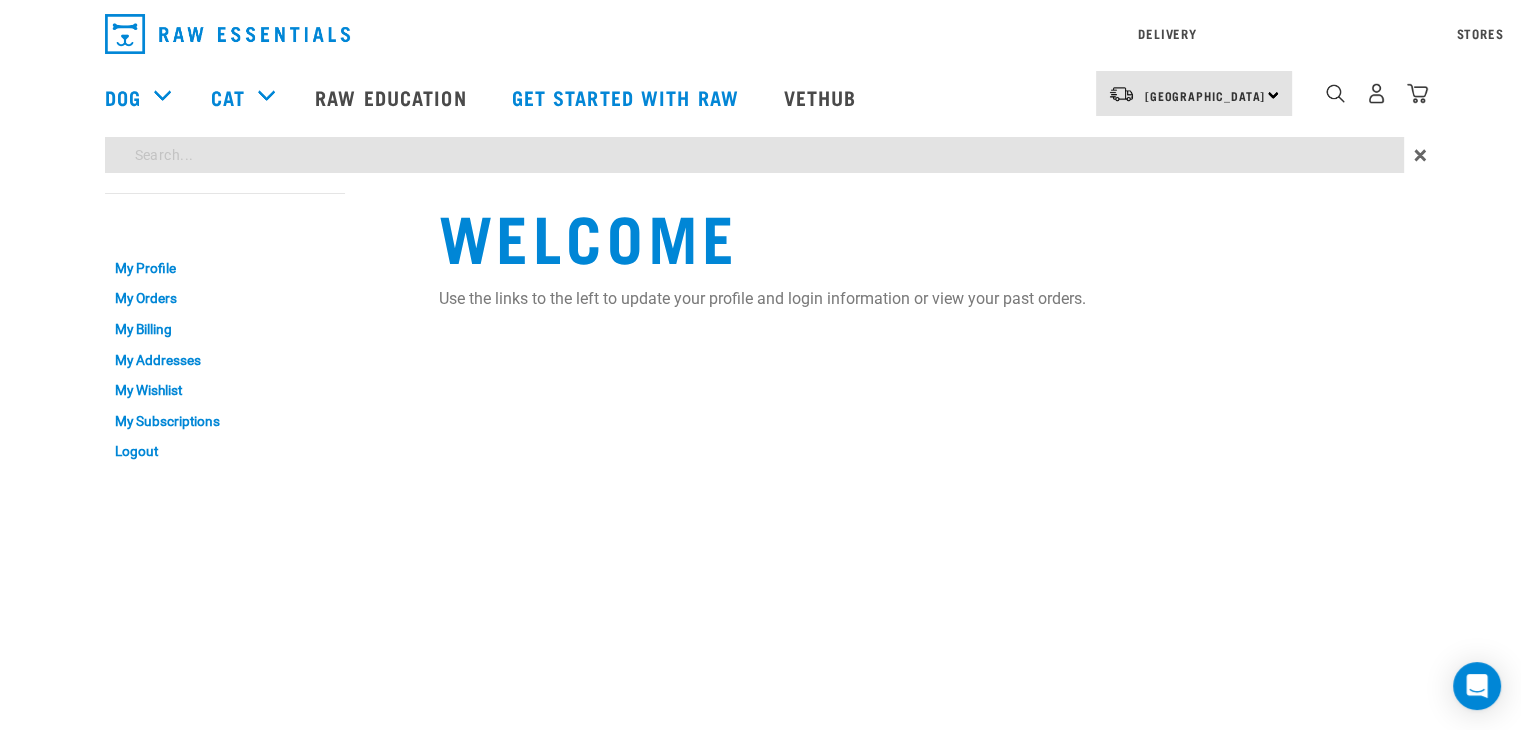 type on "venison" 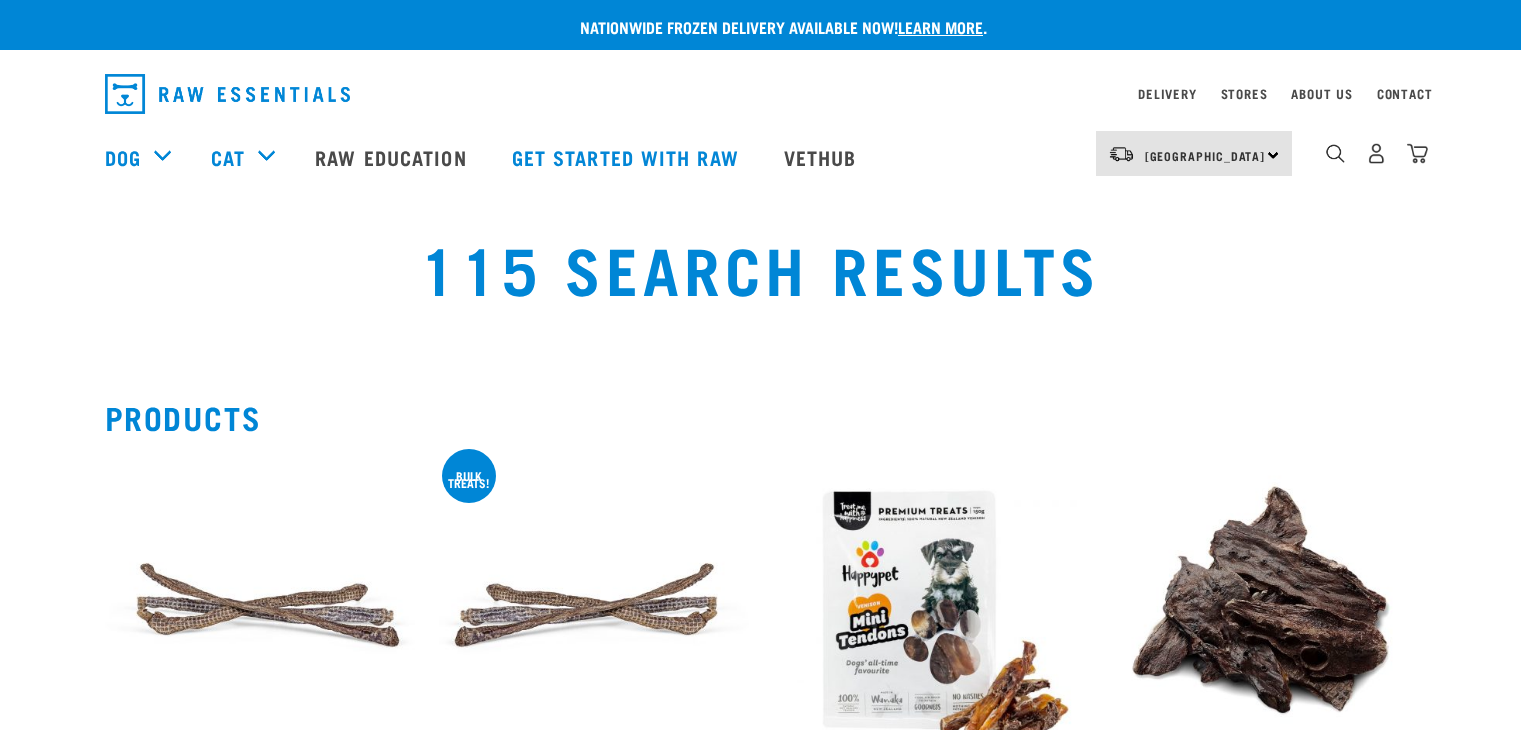 scroll, scrollTop: 0, scrollLeft: 0, axis: both 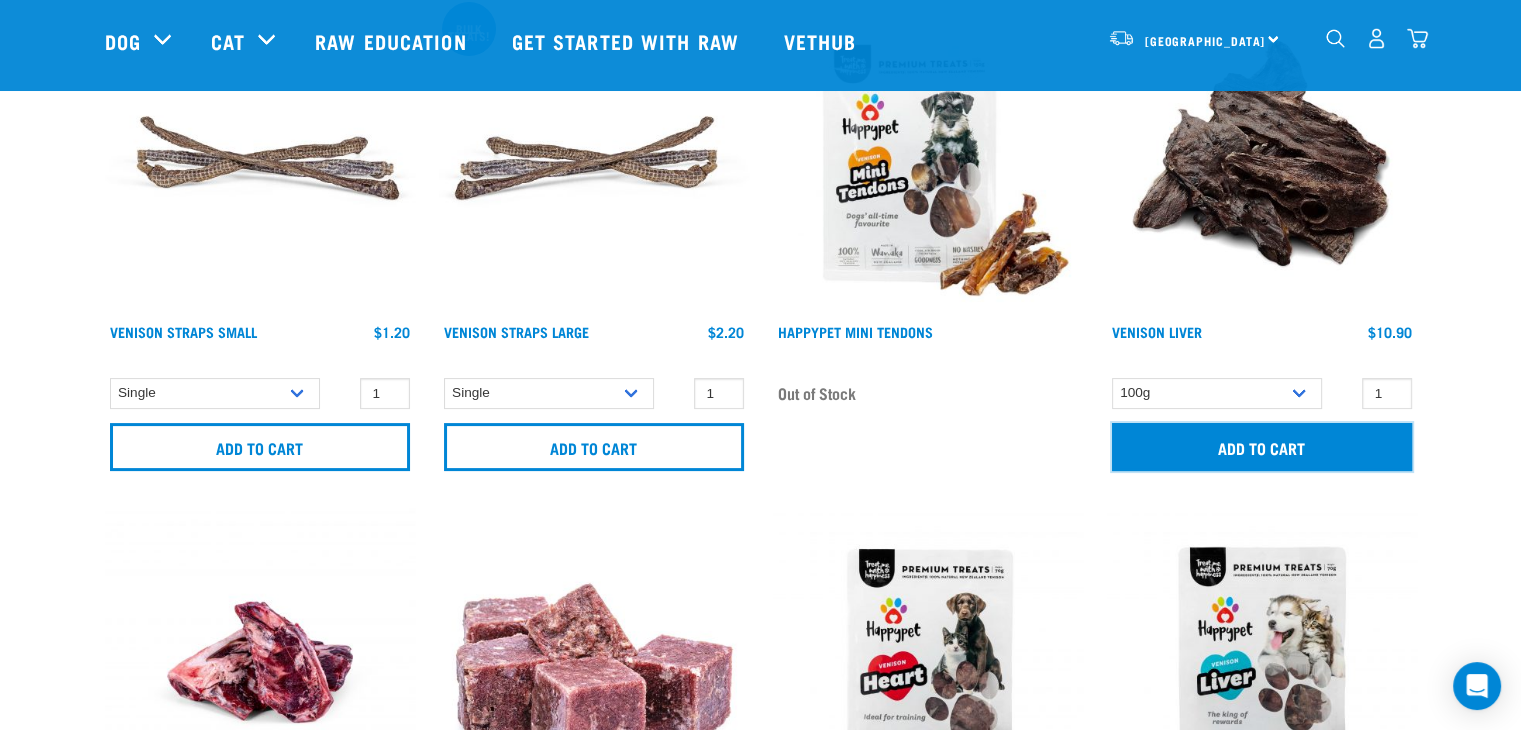 click on "Add to cart" at bounding box center (1262, 447) 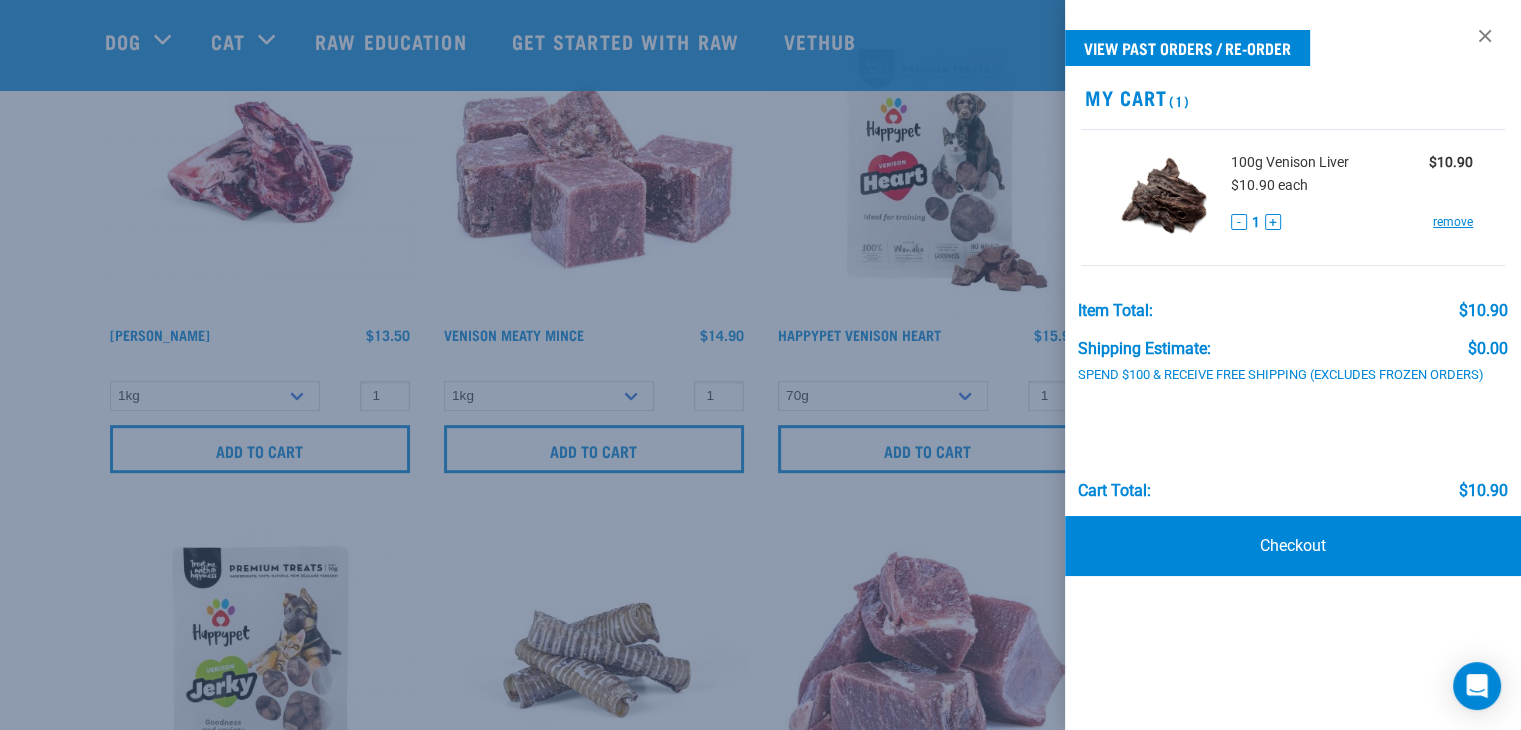 scroll, scrollTop: 900, scrollLeft: 0, axis: vertical 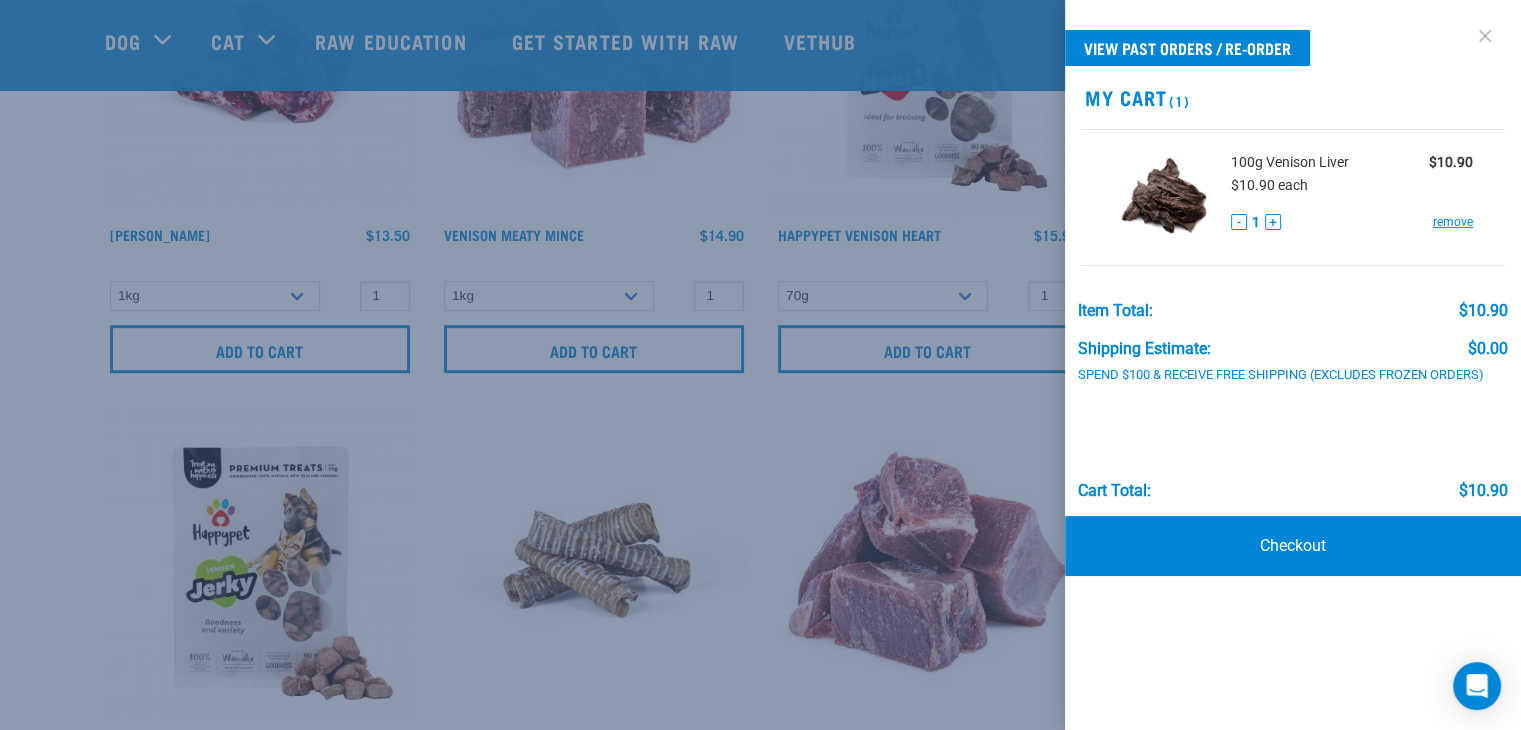 click at bounding box center [1485, 36] 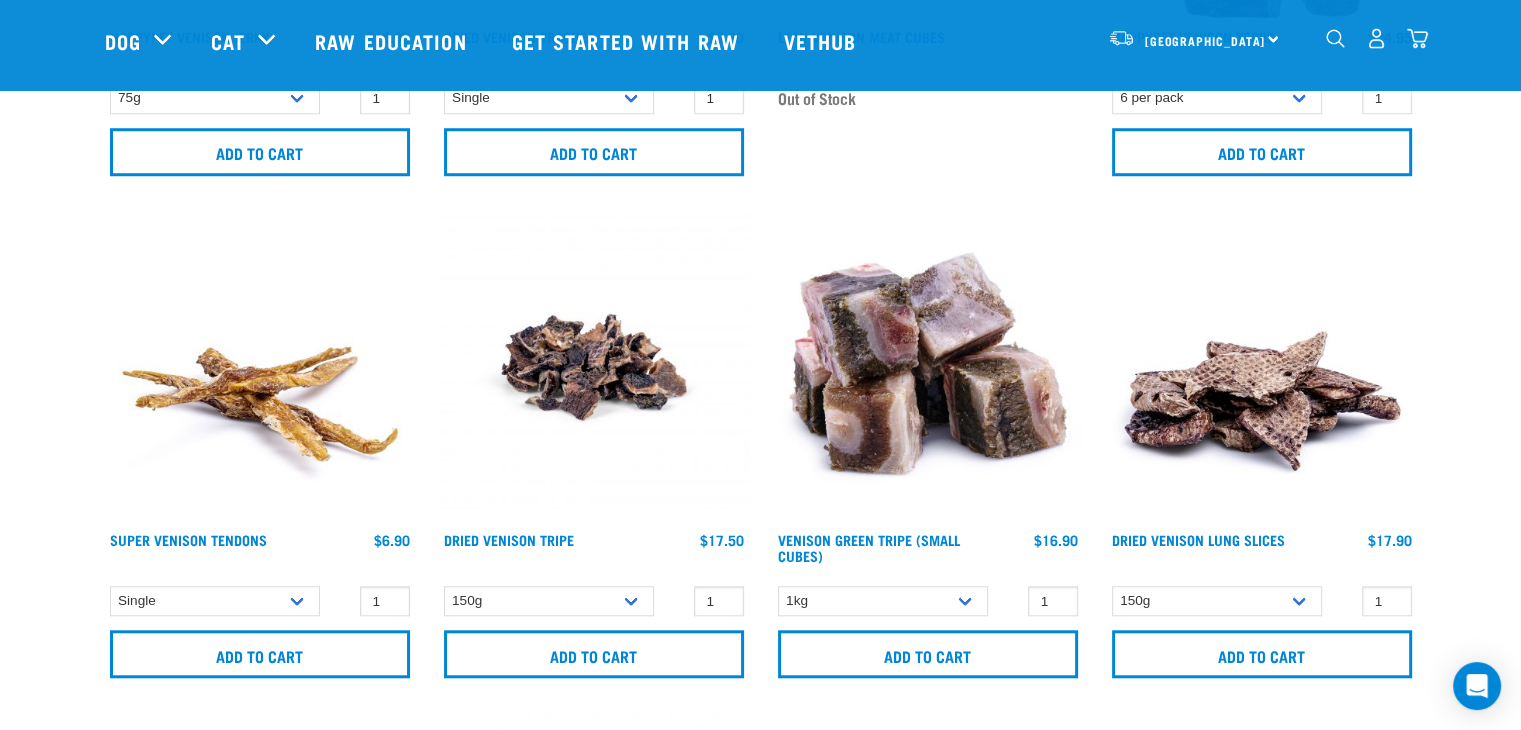 scroll, scrollTop: 1700, scrollLeft: 0, axis: vertical 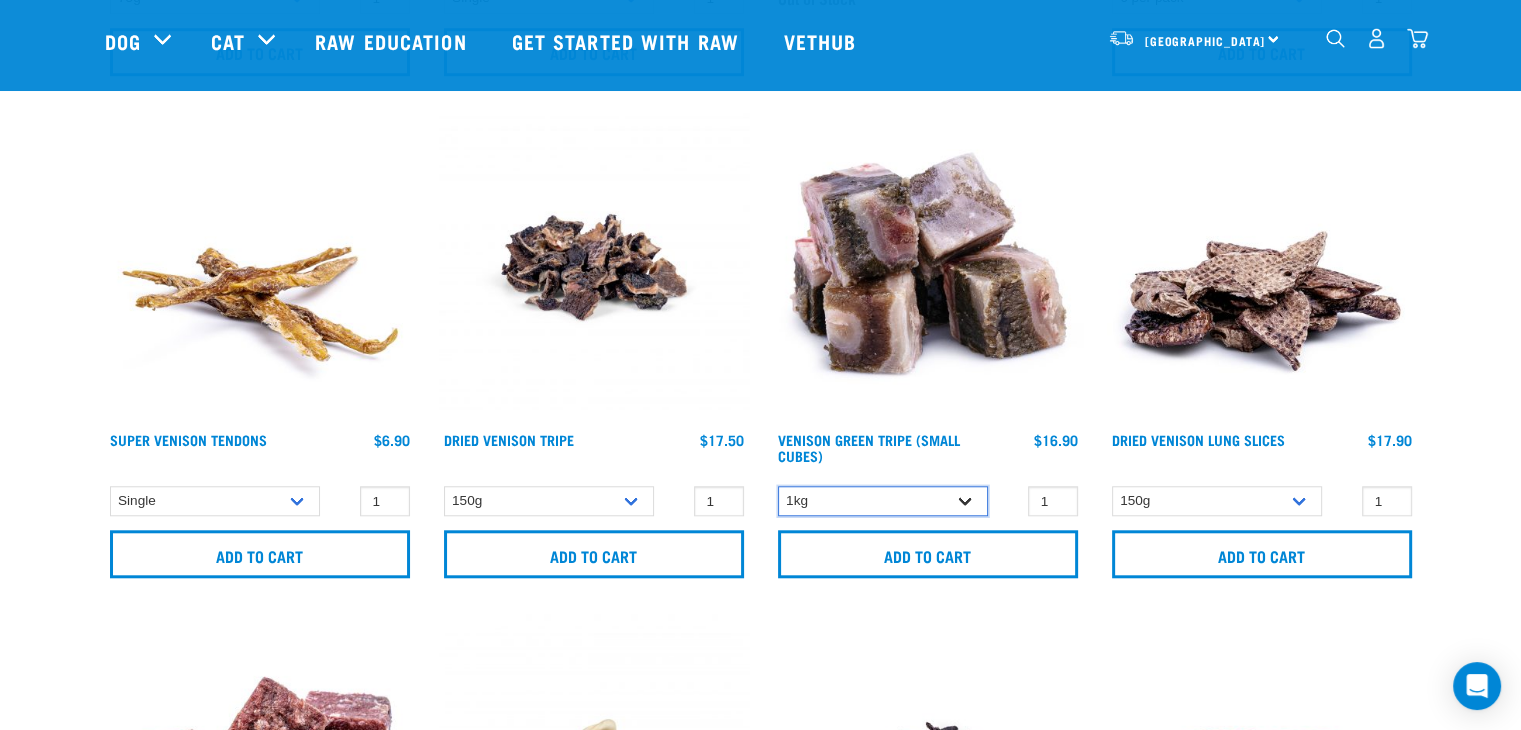 click on "1kg" at bounding box center (883, 501) 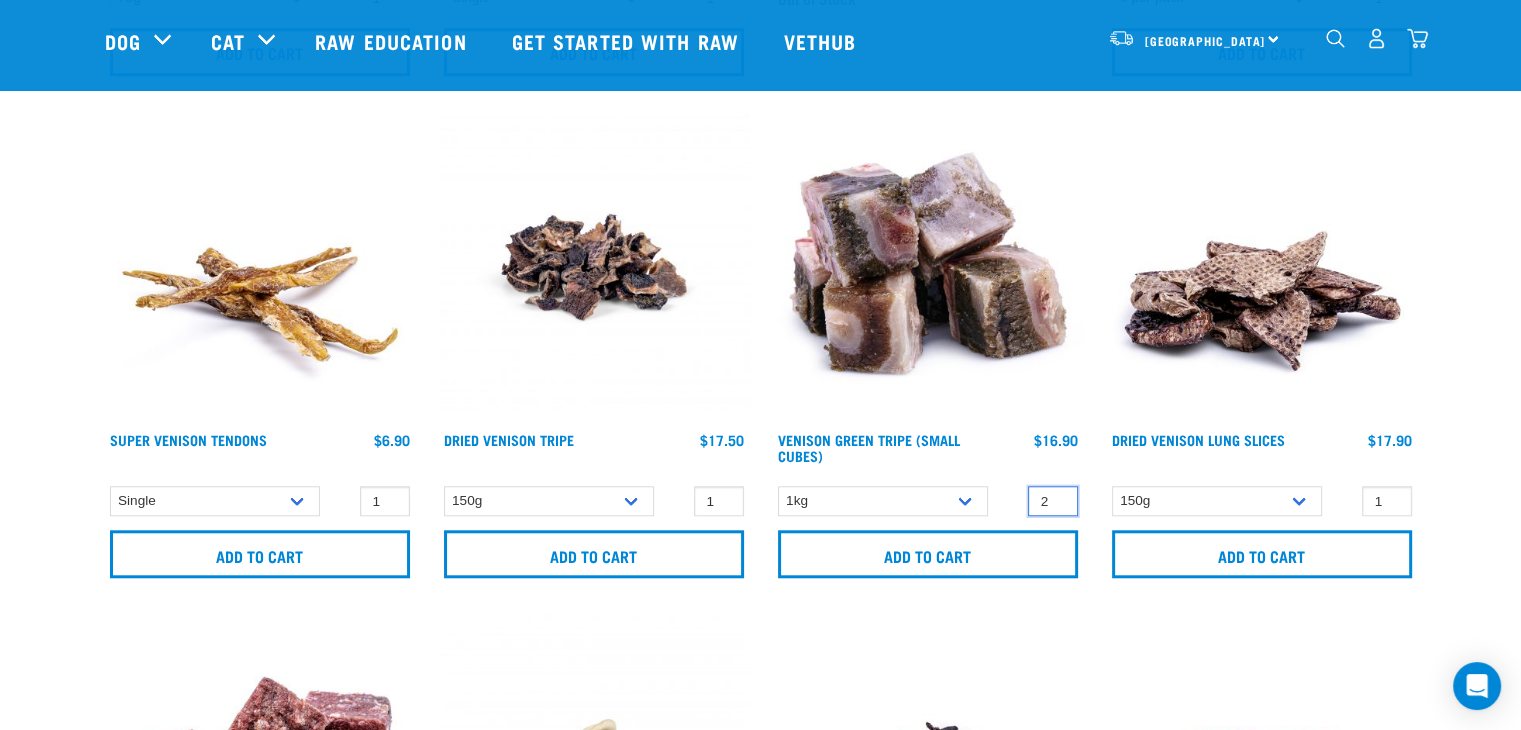 click on "2" at bounding box center [1053, 501] 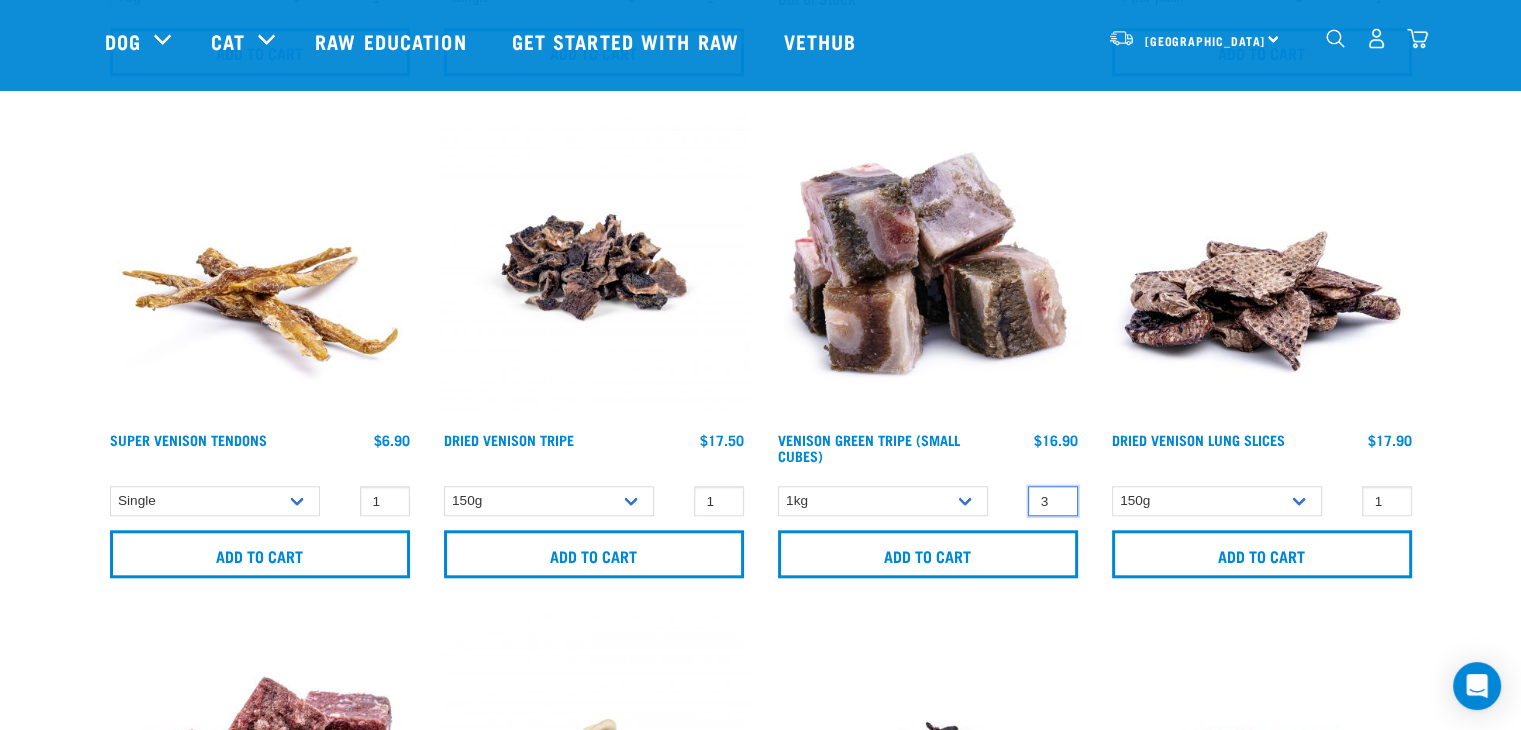 click on "3" at bounding box center (1053, 501) 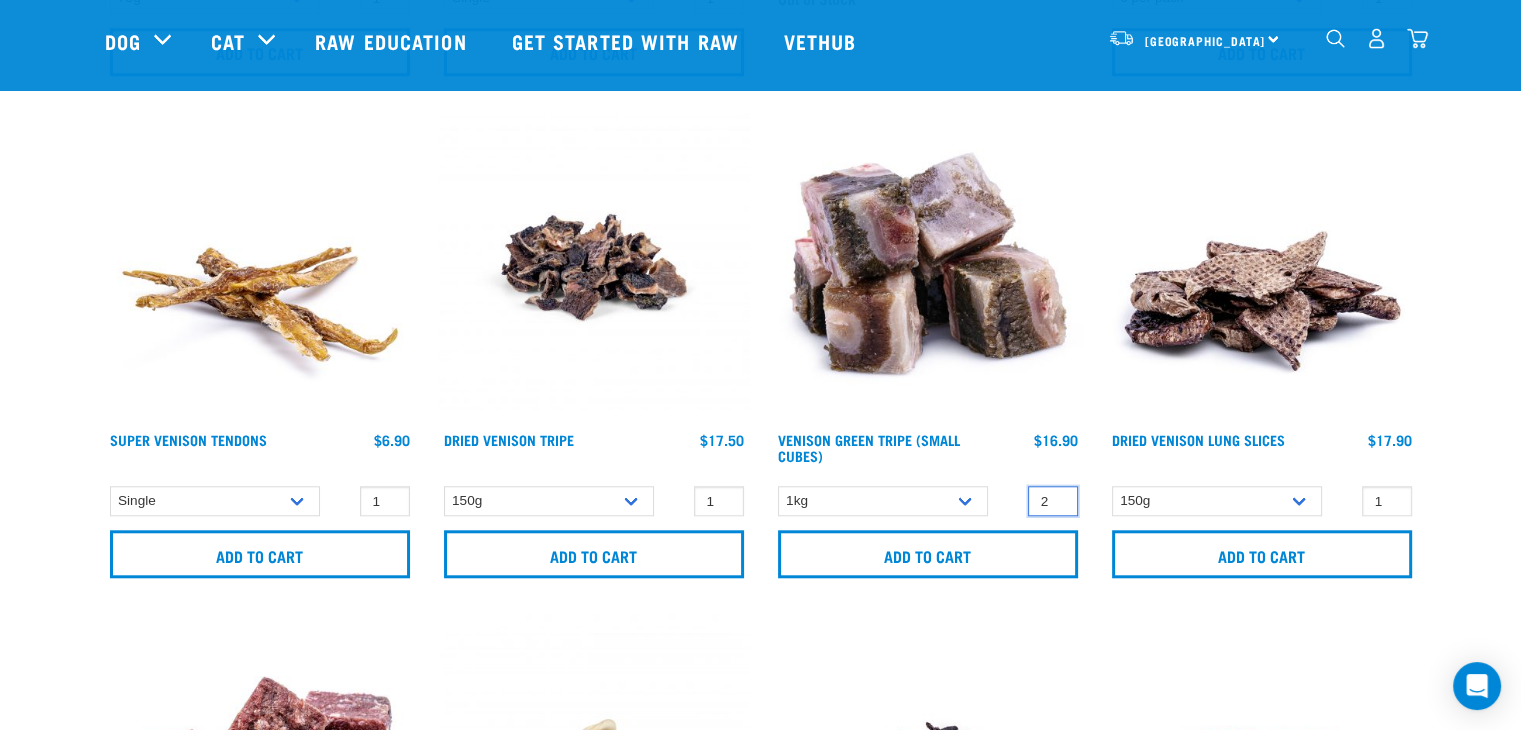 type on "2" 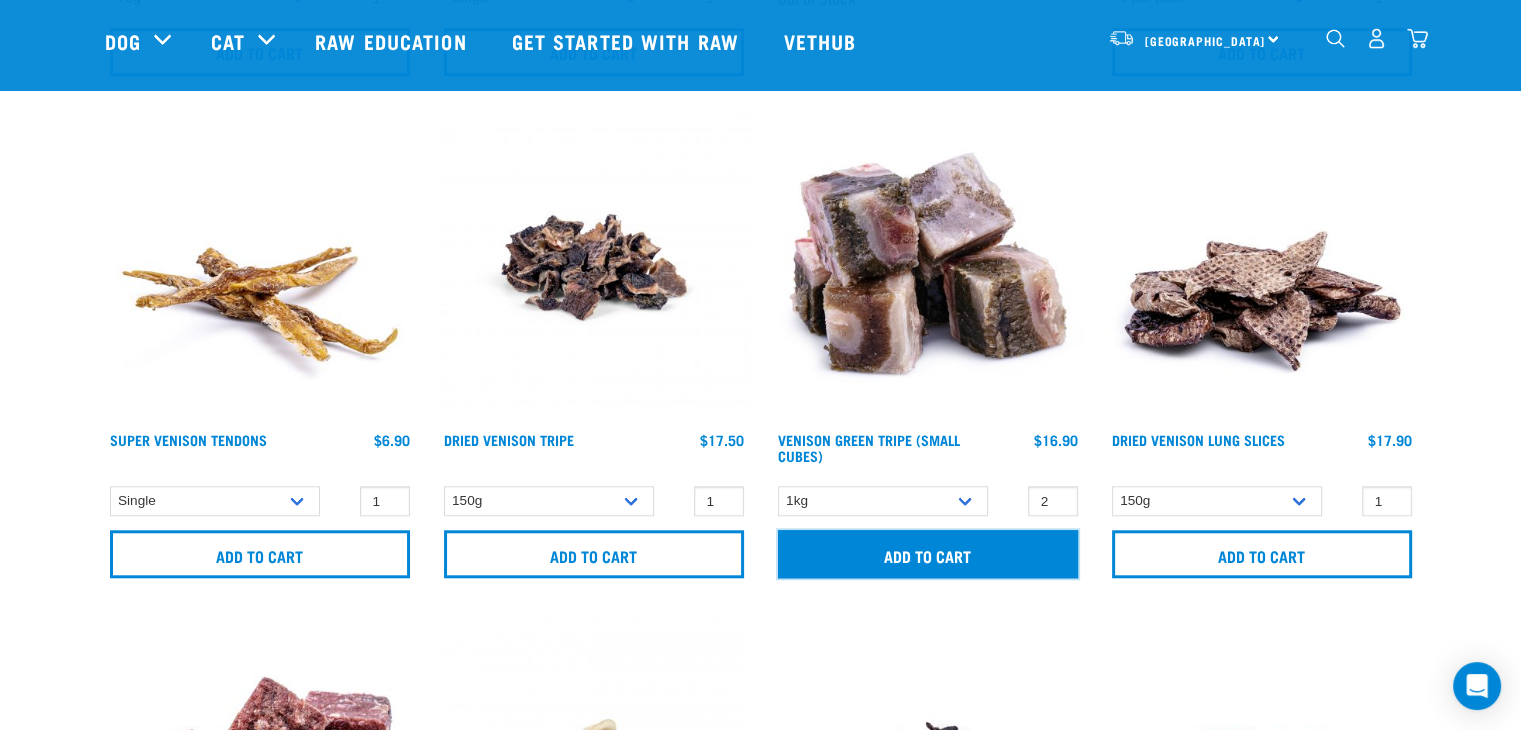click on "Add to cart" at bounding box center (928, 554) 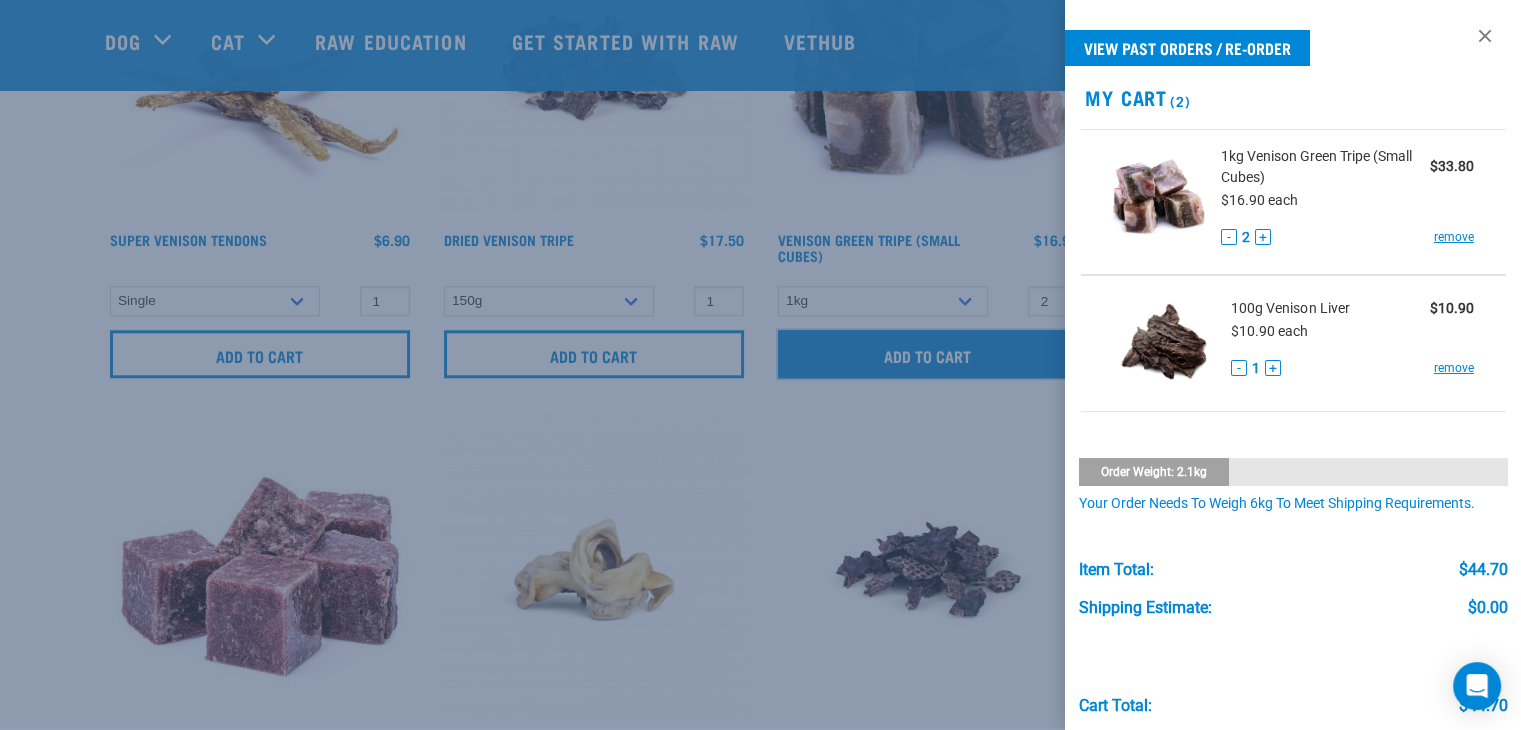 scroll, scrollTop: 2100, scrollLeft: 0, axis: vertical 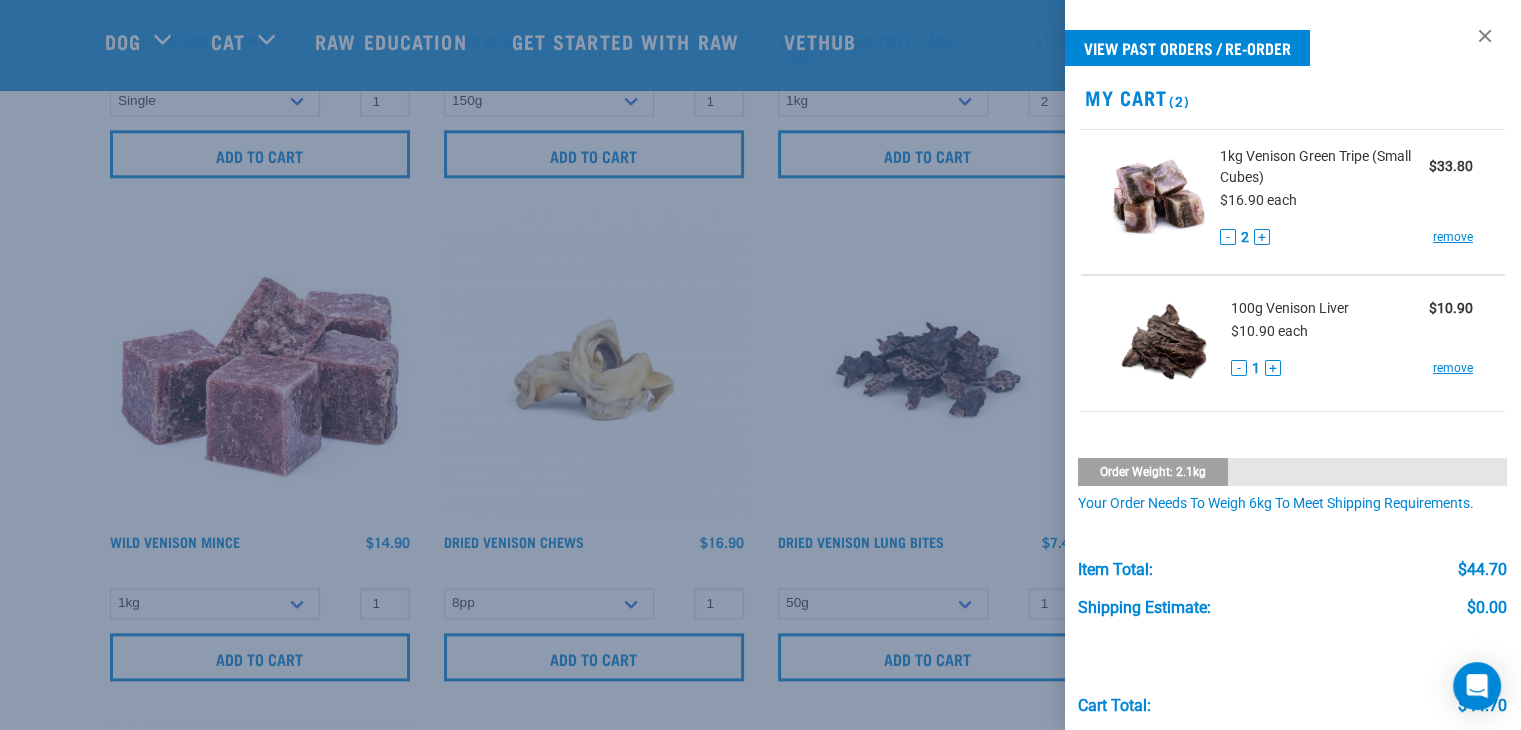 click at bounding box center (760, 365) 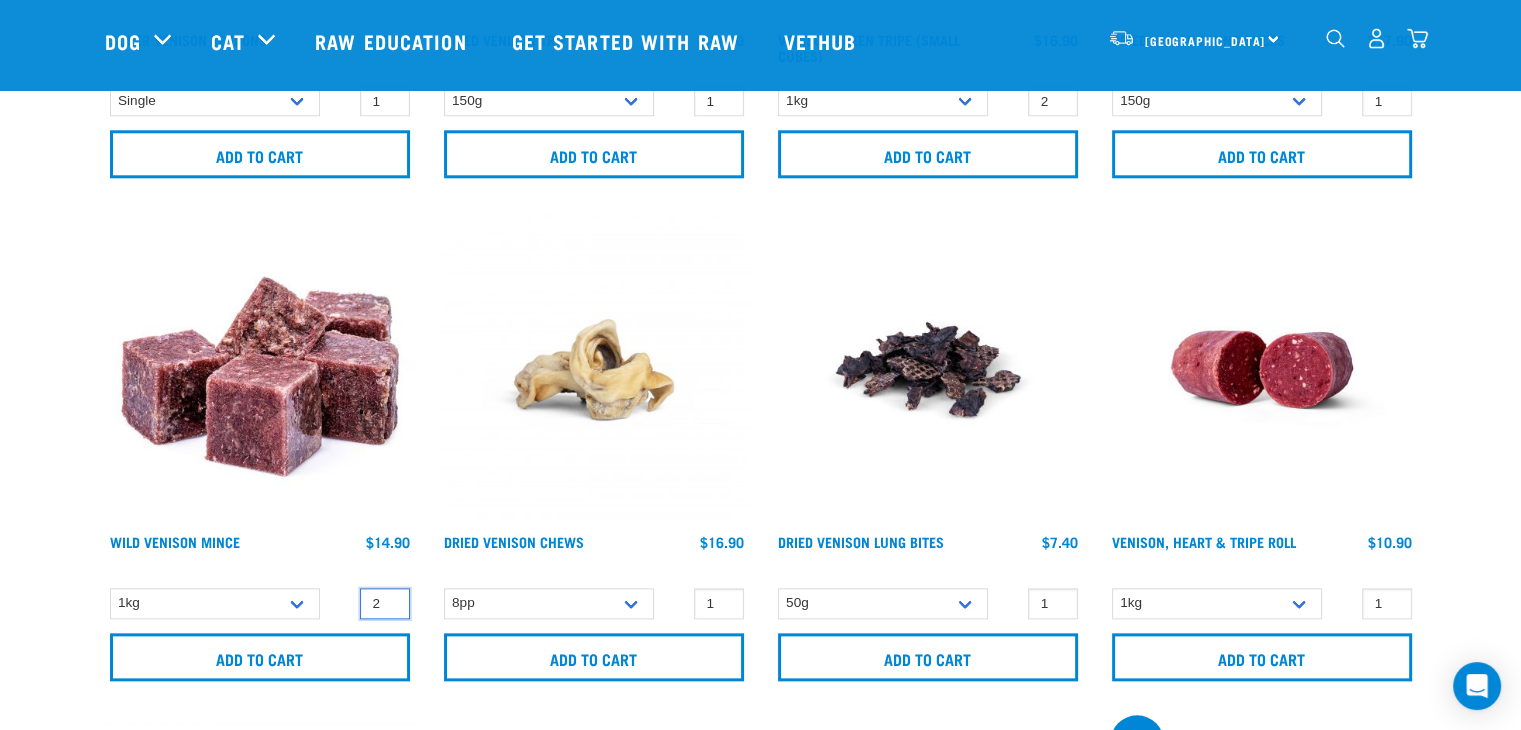 click on "2" at bounding box center [385, 603] 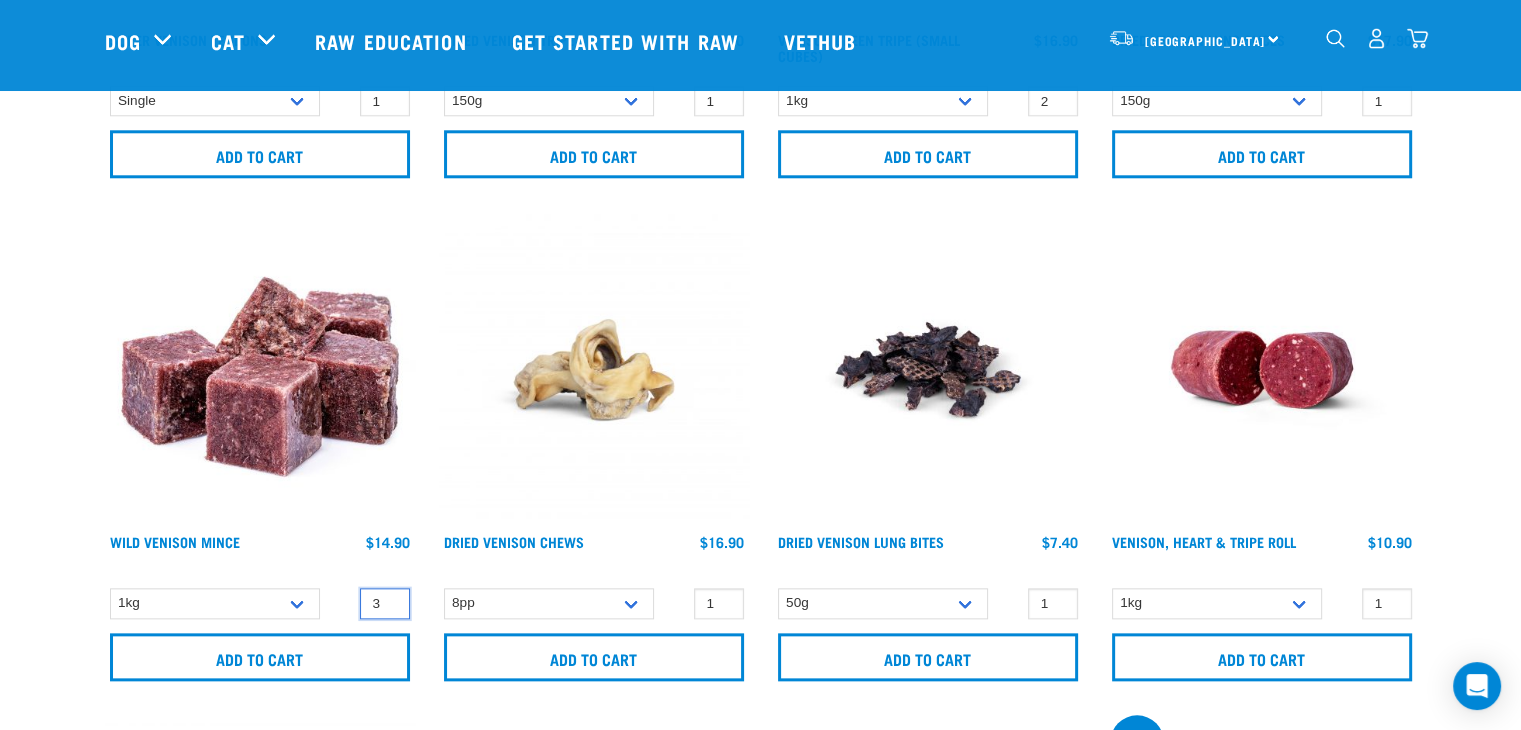 click on "3" at bounding box center (385, 603) 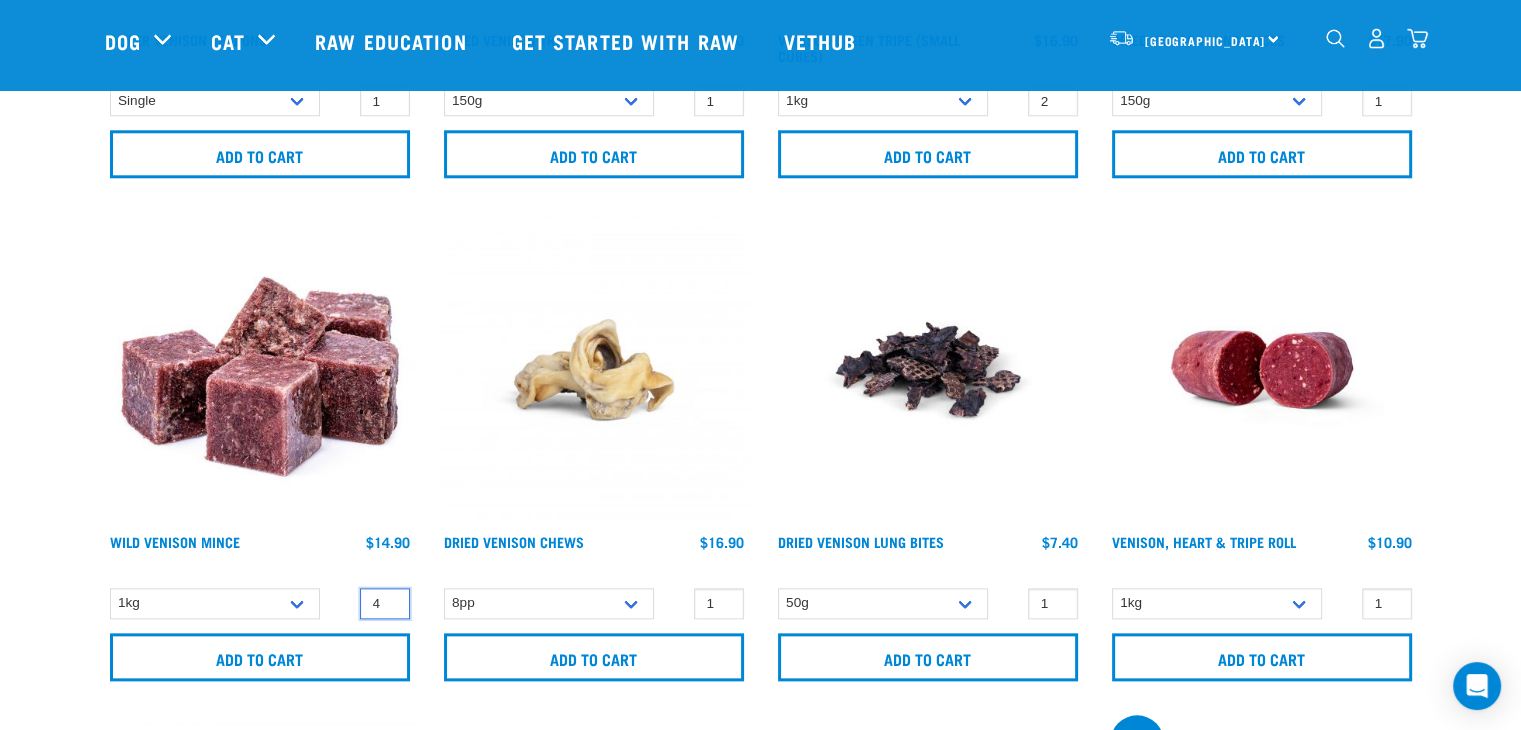 click on "4" at bounding box center (385, 603) 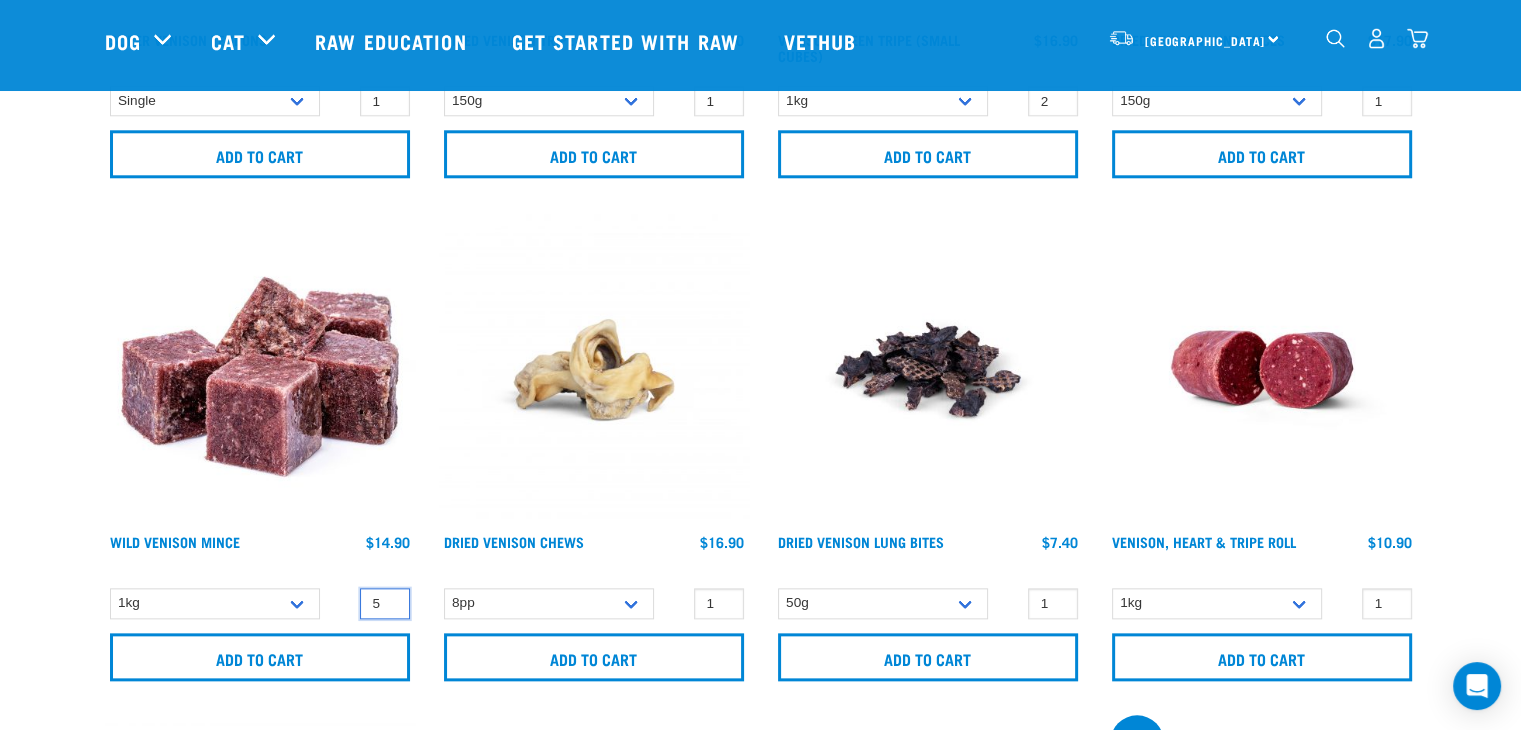 click on "5" at bounding box center [385, 603] 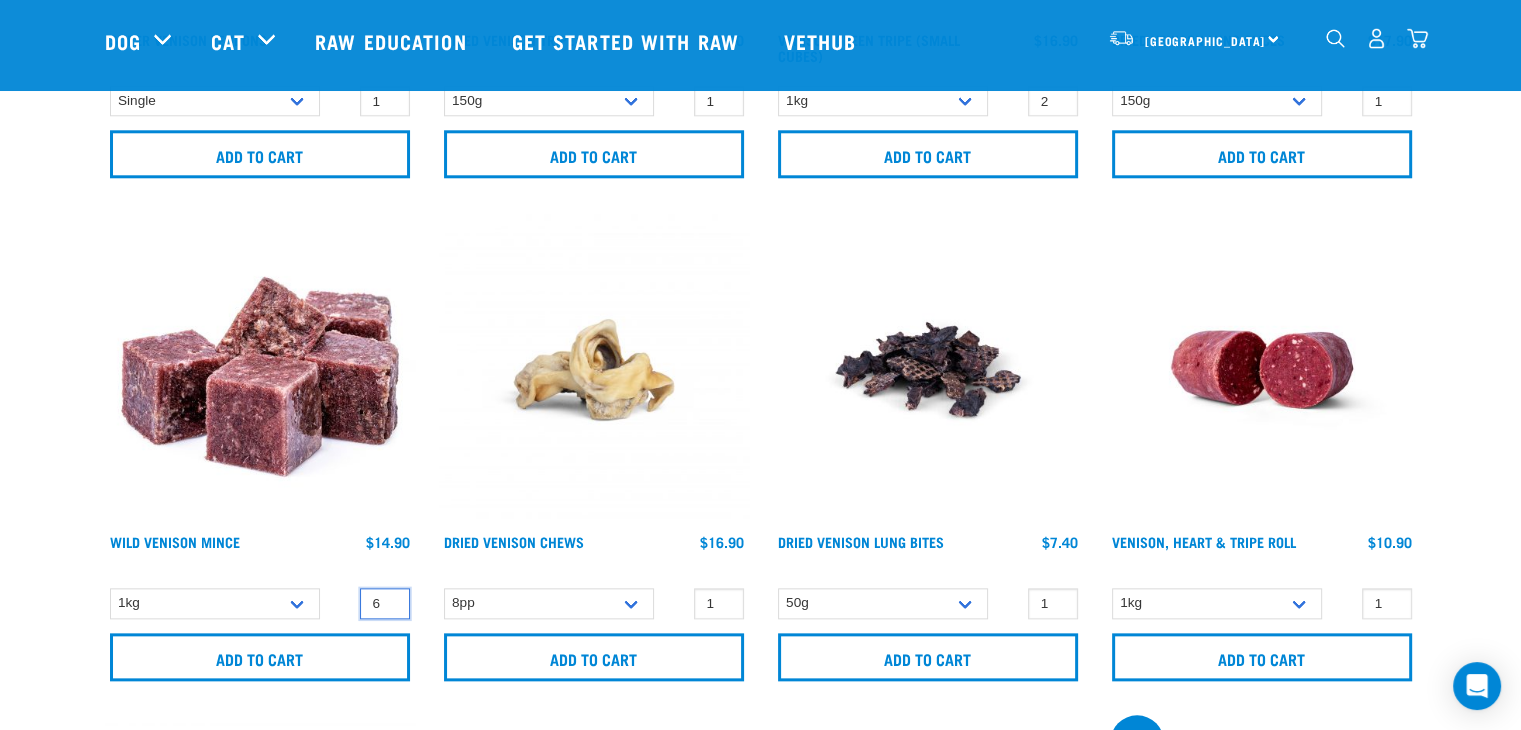 type on "6" 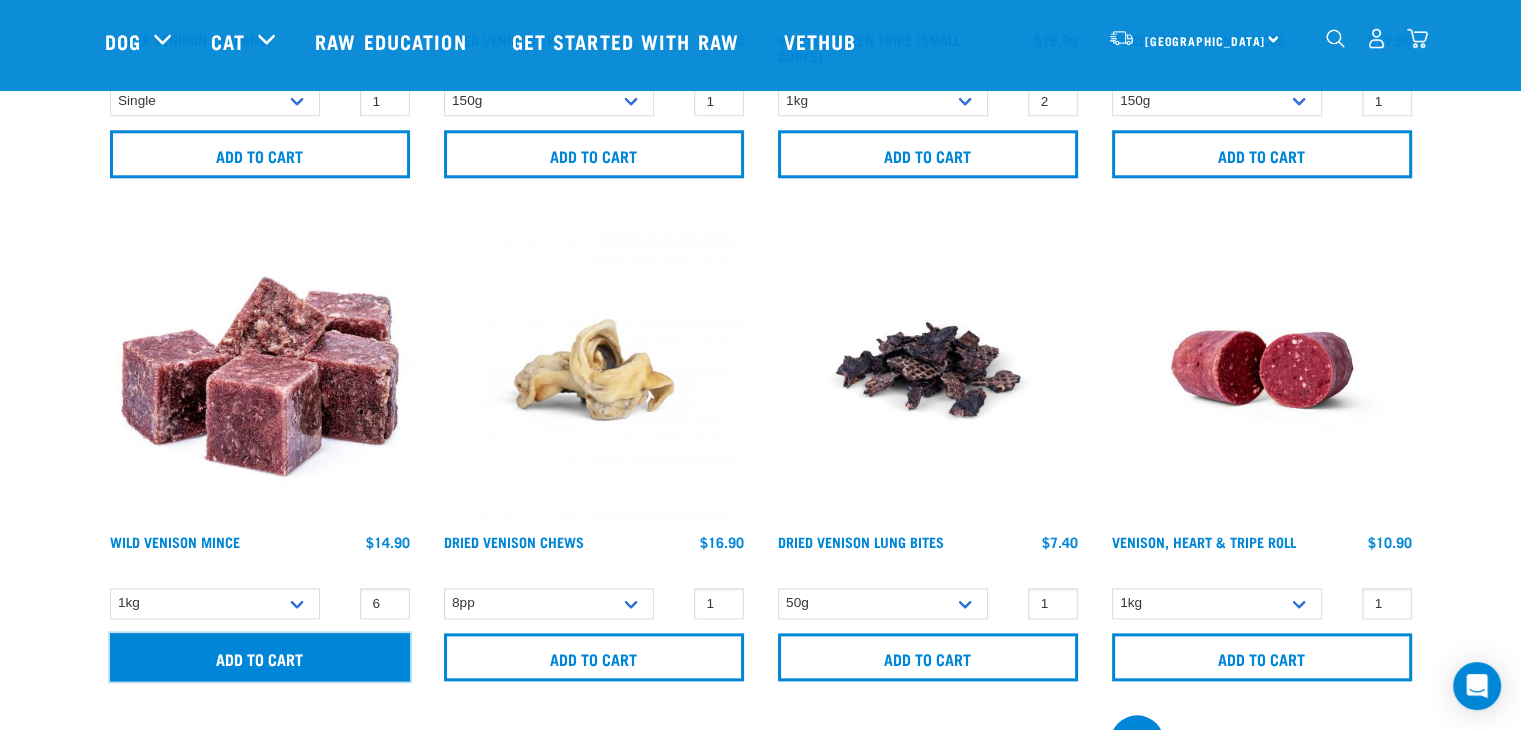 click on "Add to cart" at bounding box center [260, 657] 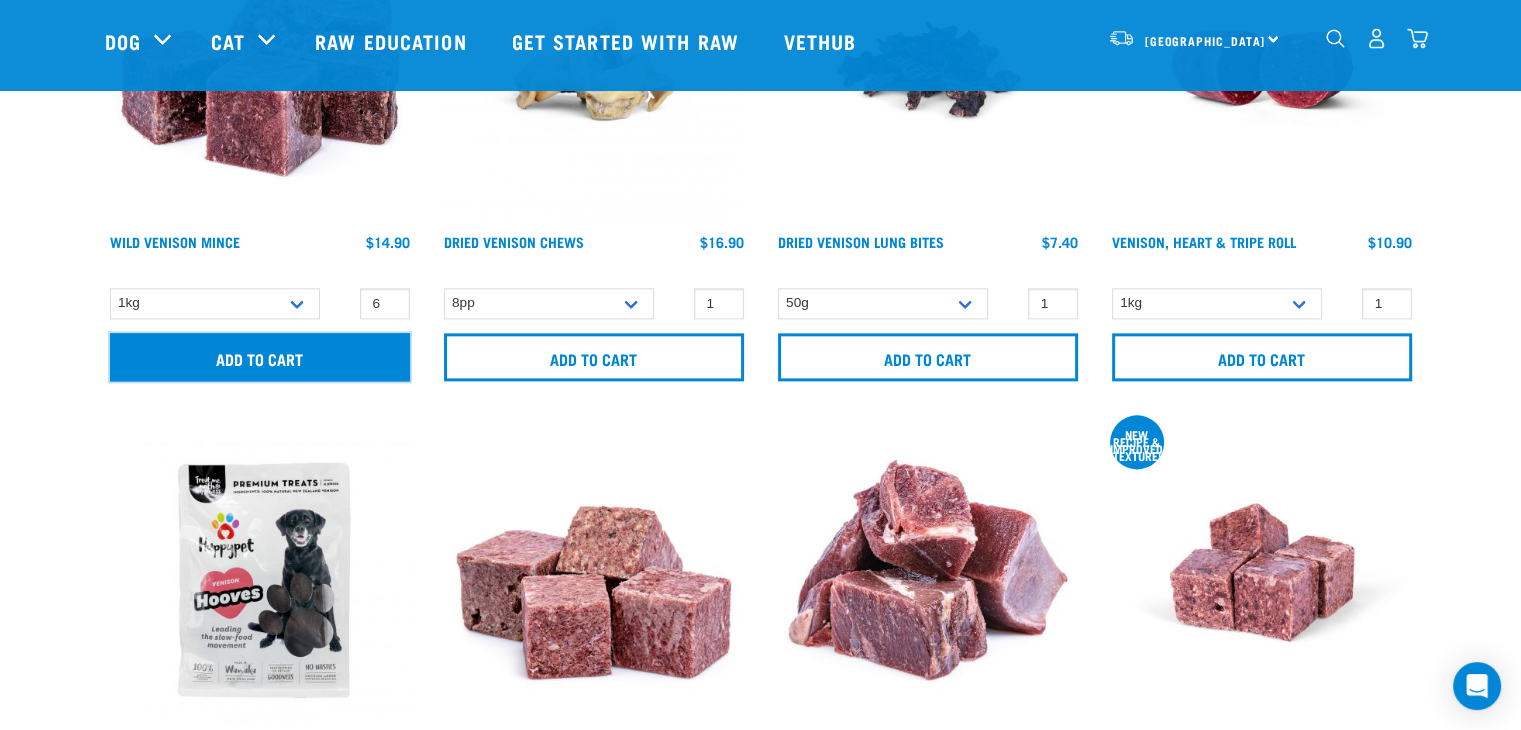scroll, scrollTop: 2600, scrollLeft: 0, axis: vertical 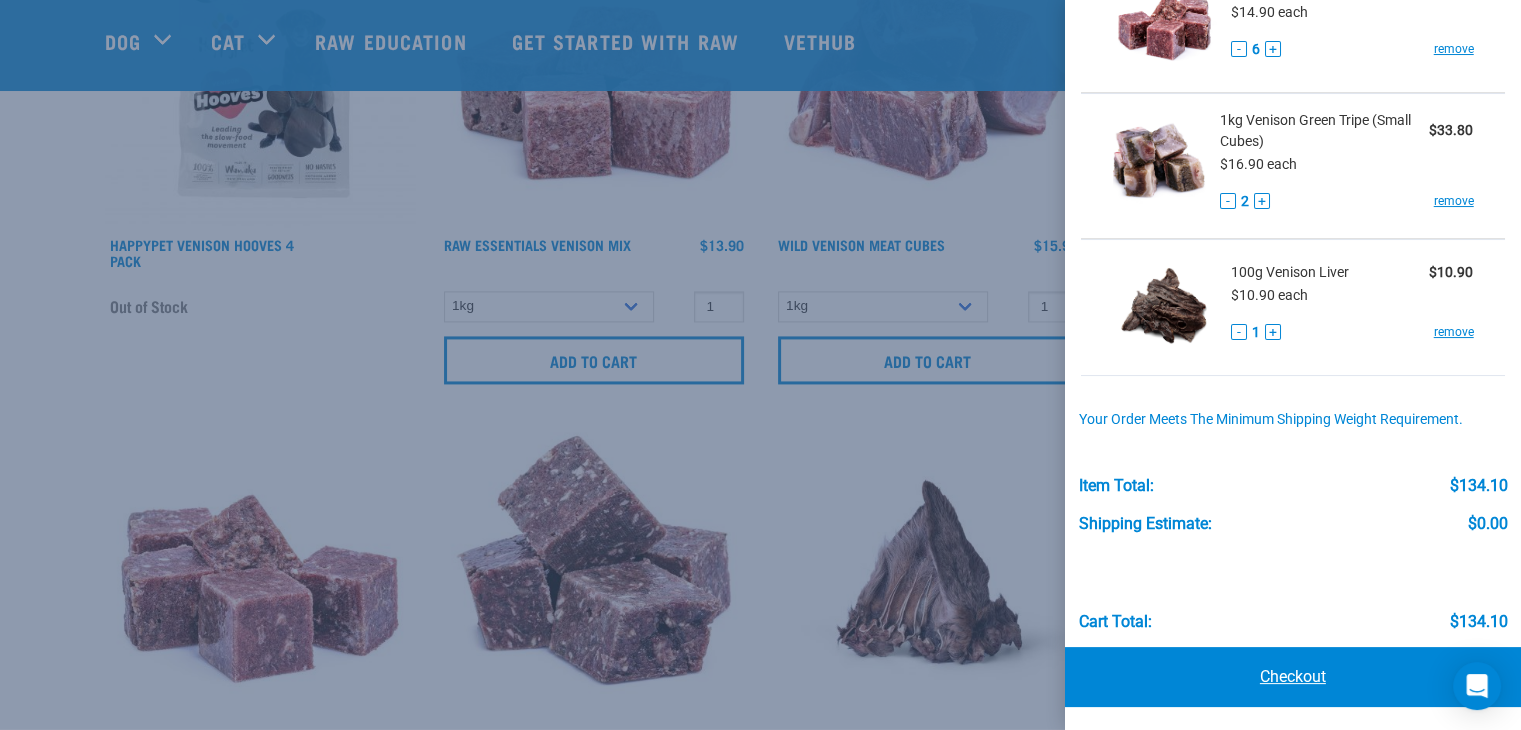 click on "Checkout" at bounding box center (1293, 677) 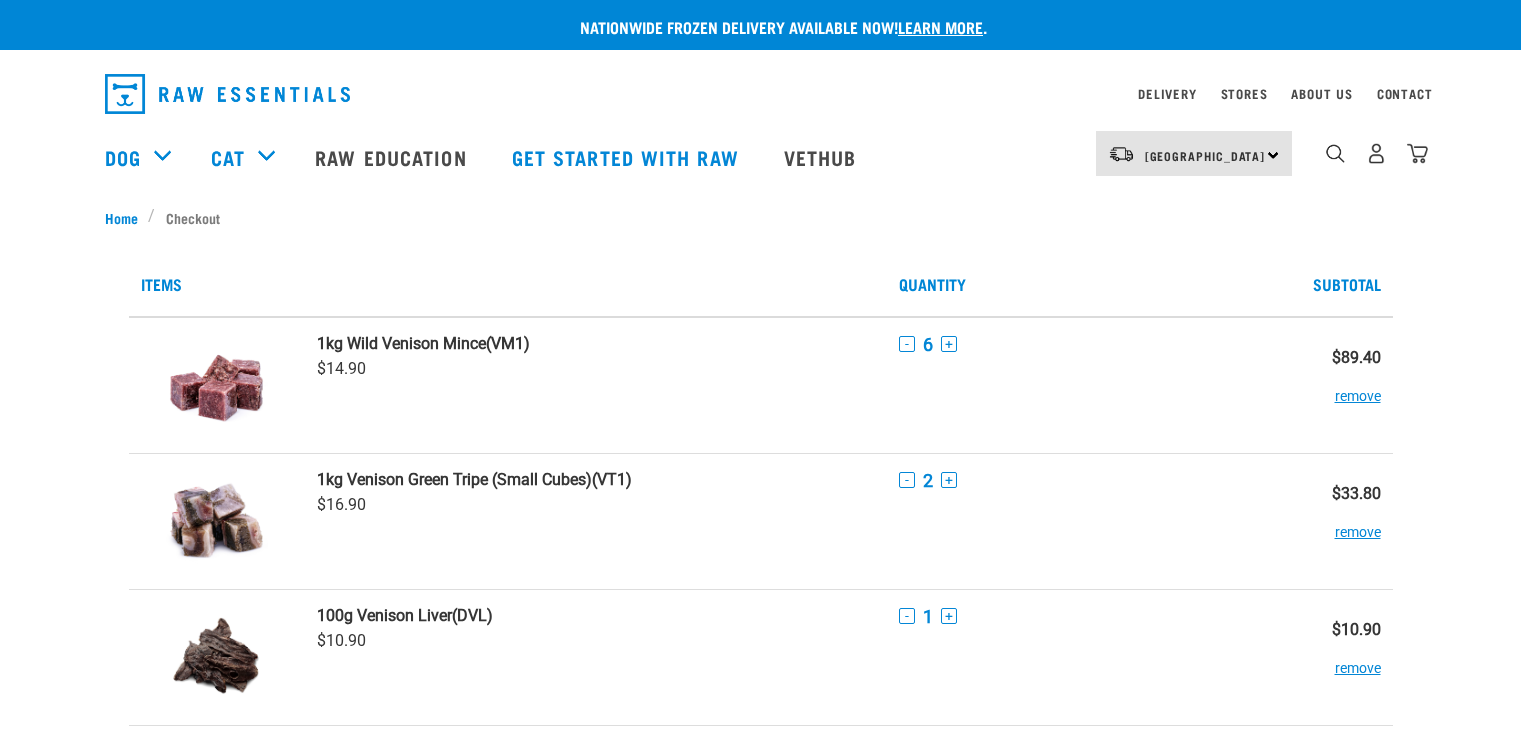 scroll, scrollTop: 0, scrollLeft: 0, axis: both 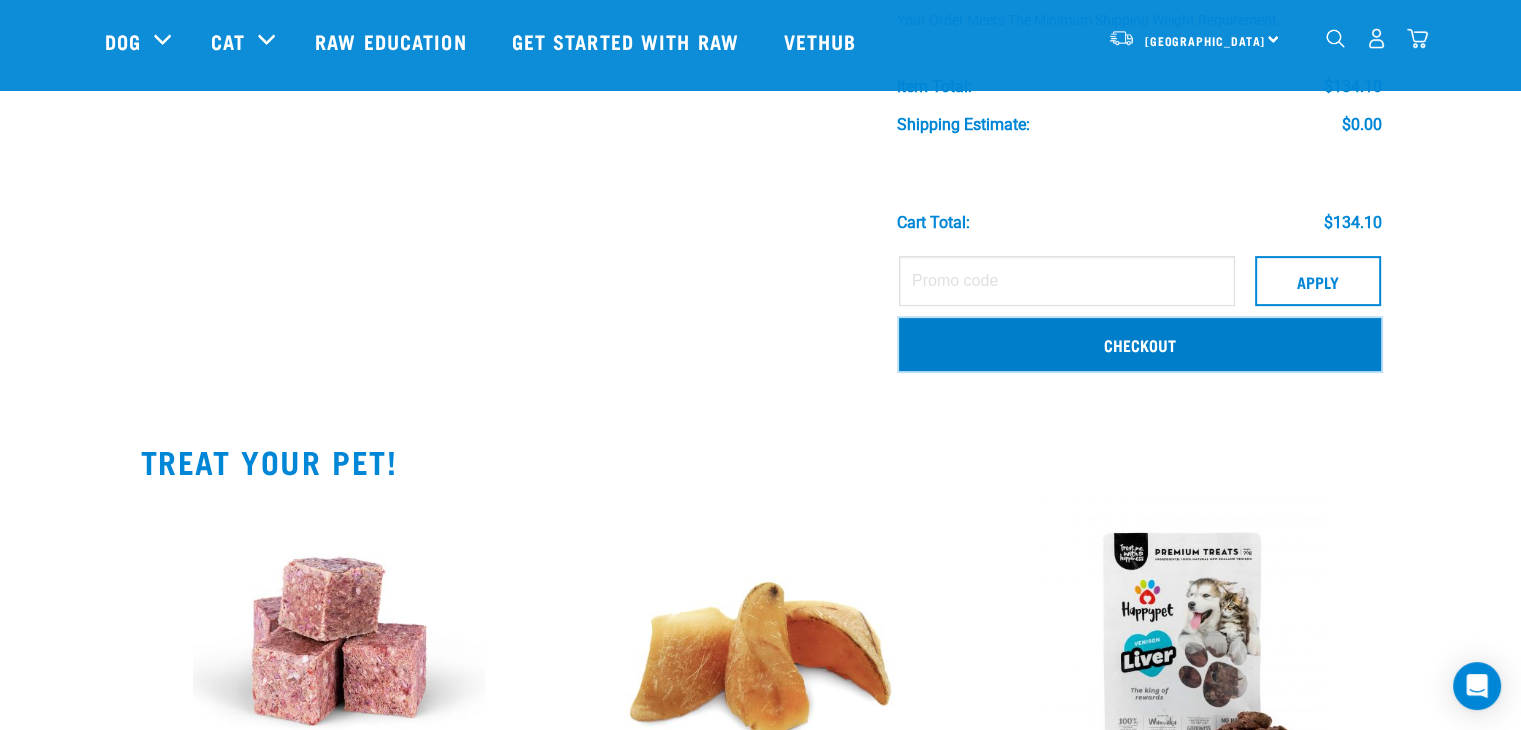 click on "Checkout" at bounding box center [1140, 344] 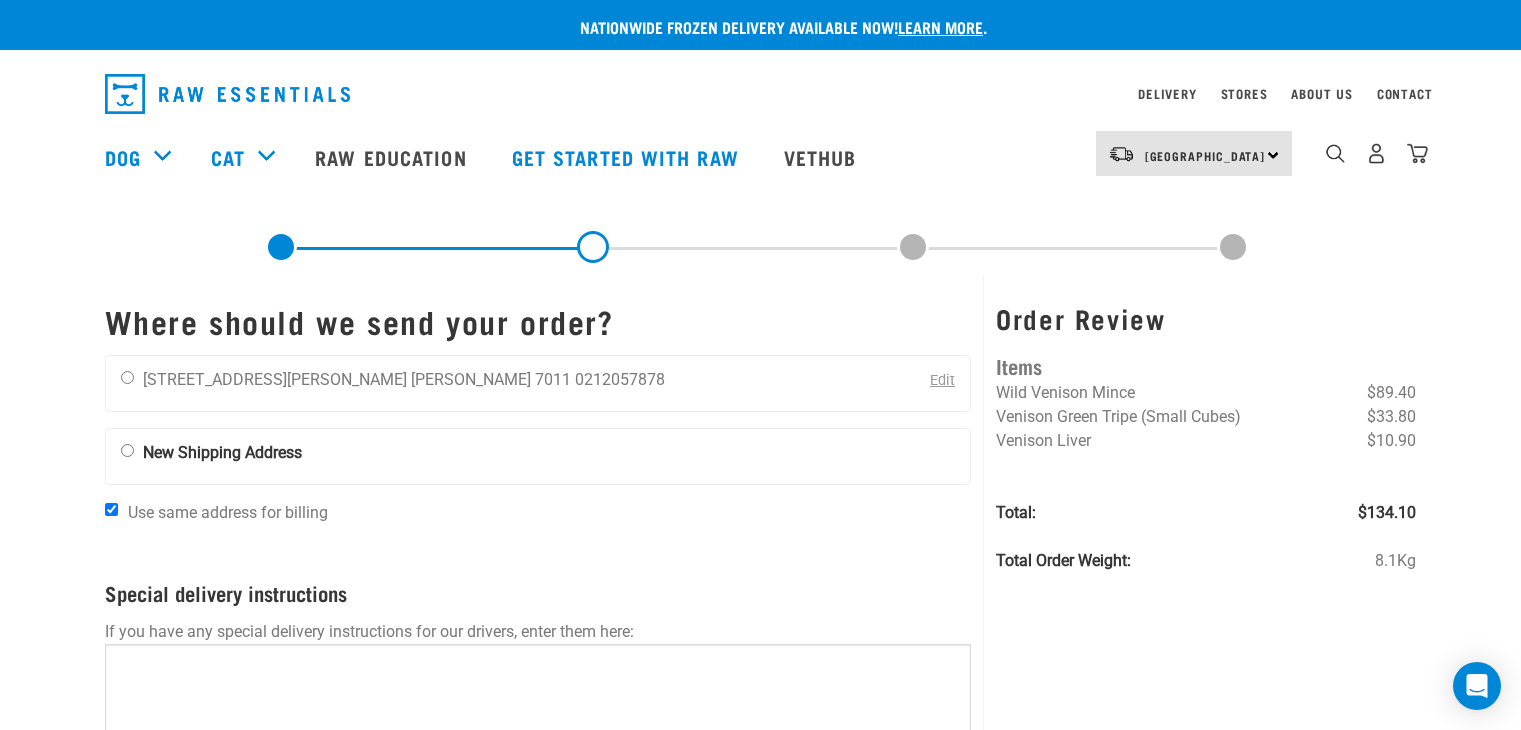 scroll, scrollTop: 0, scrollLeft: 0, axis: both 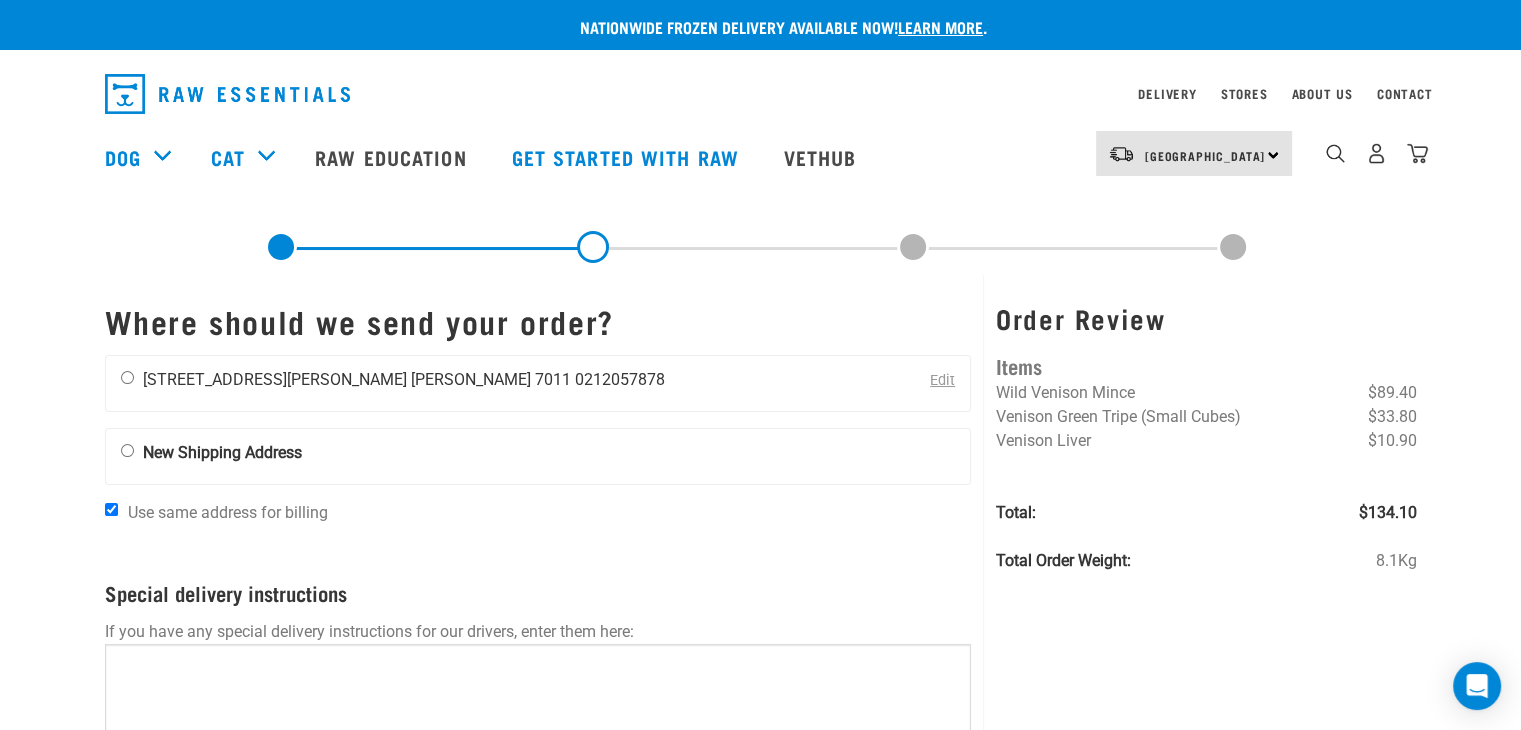 click on "Ally Hastie
102 Songer Street
Nelson
7011
0212057878" at bounding box center (393, 380) 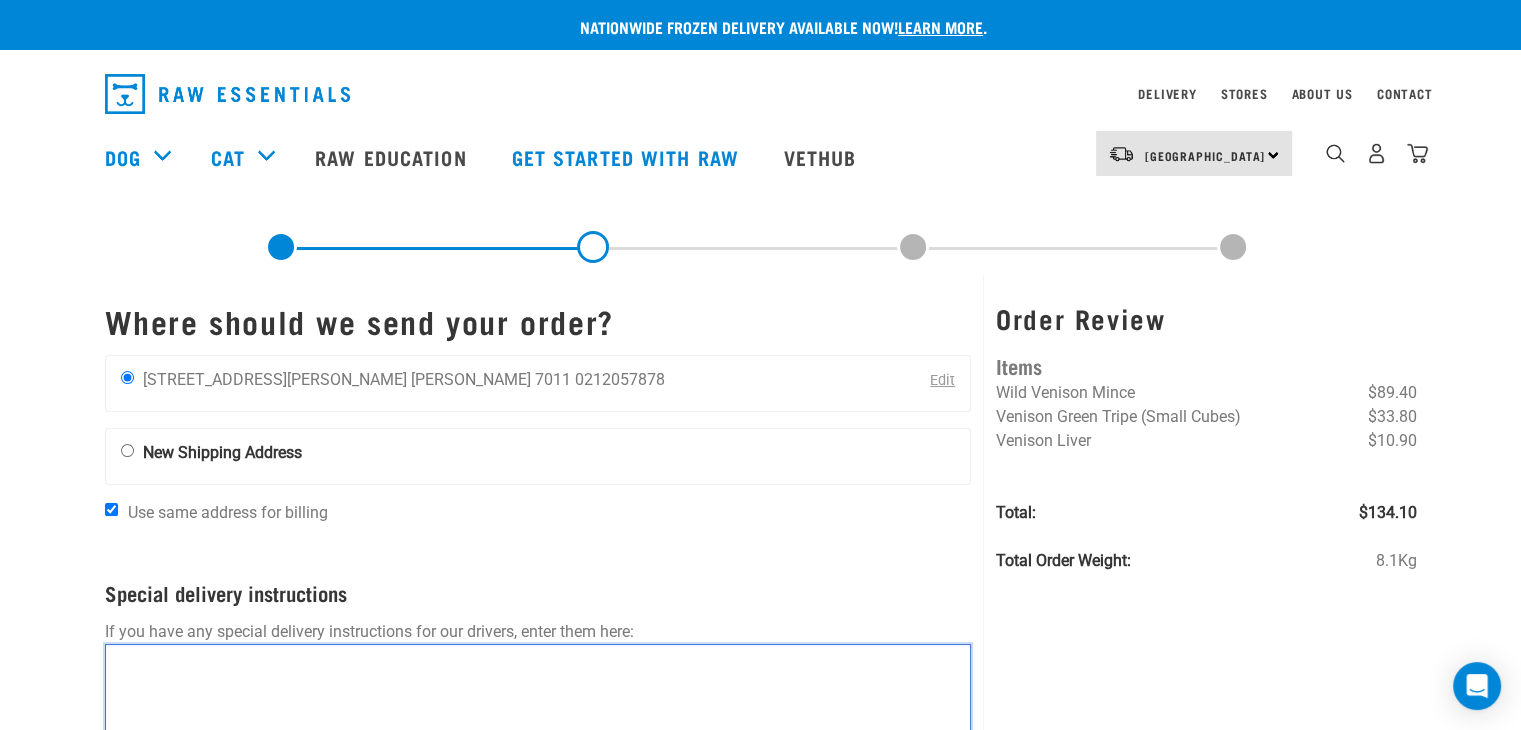 click at bounding box center [538, 694] 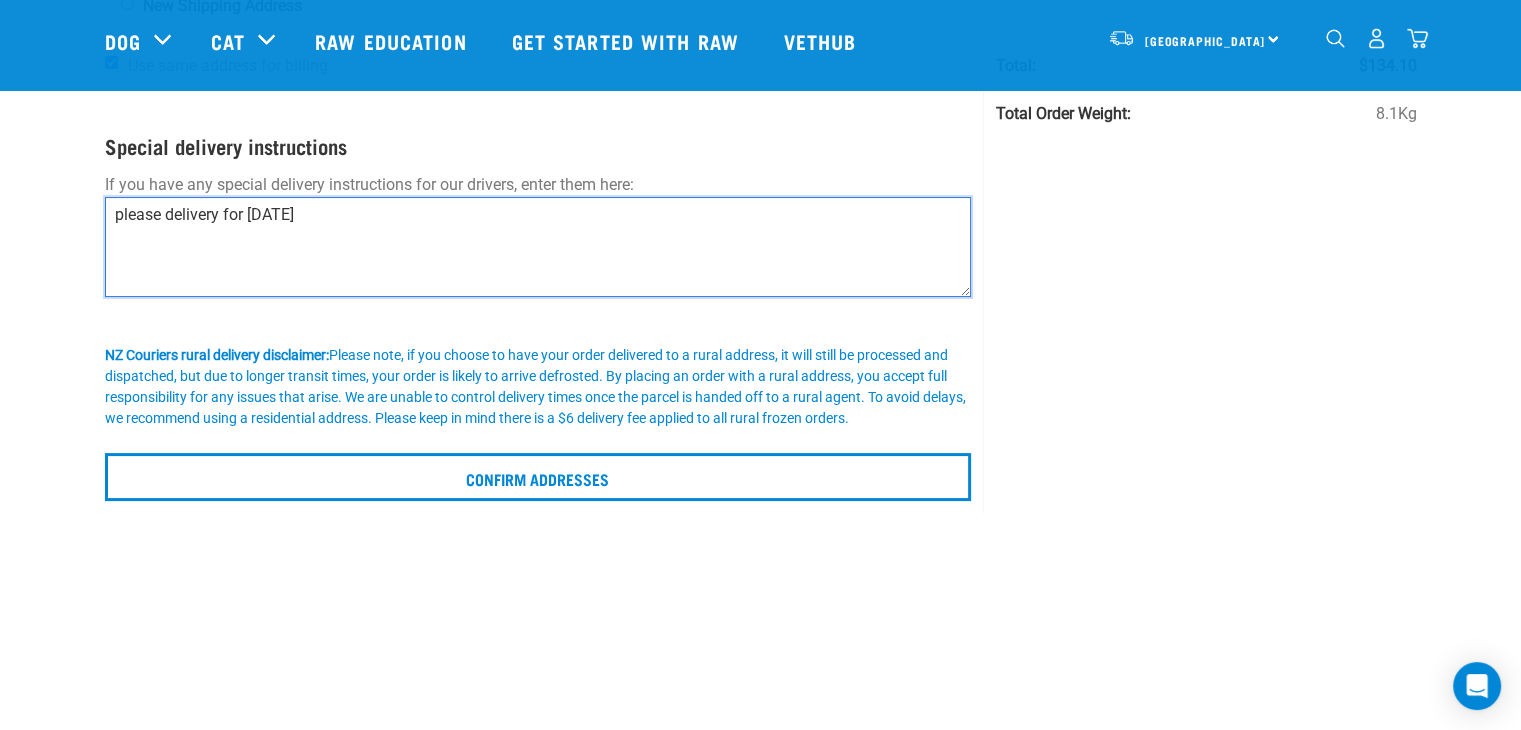scroll, scrollTop: 400, scrollLeft: 0, axis: vertical 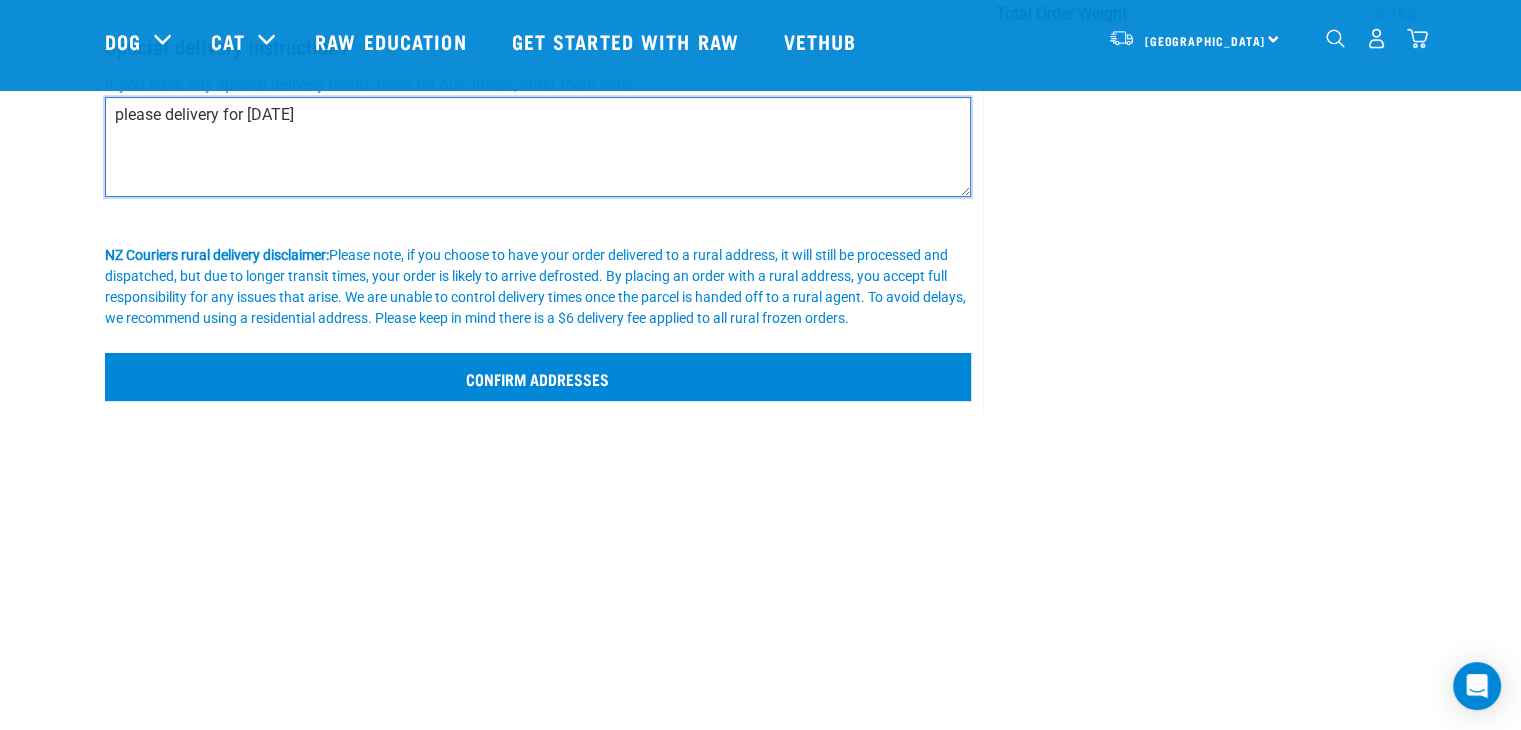 type on "please delivery for tomorrow" 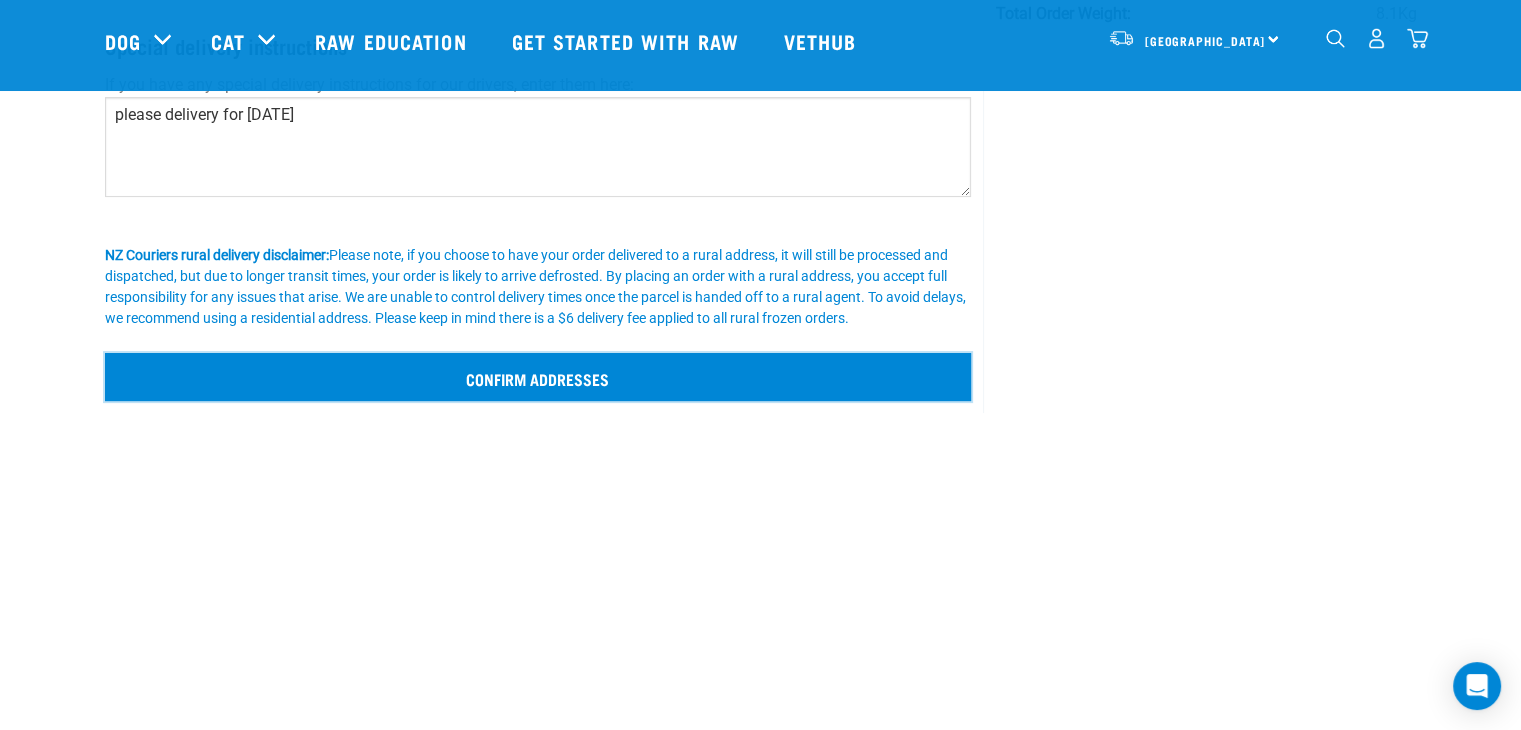 click on "Confirm addresses" at bounding box center [538, 377] 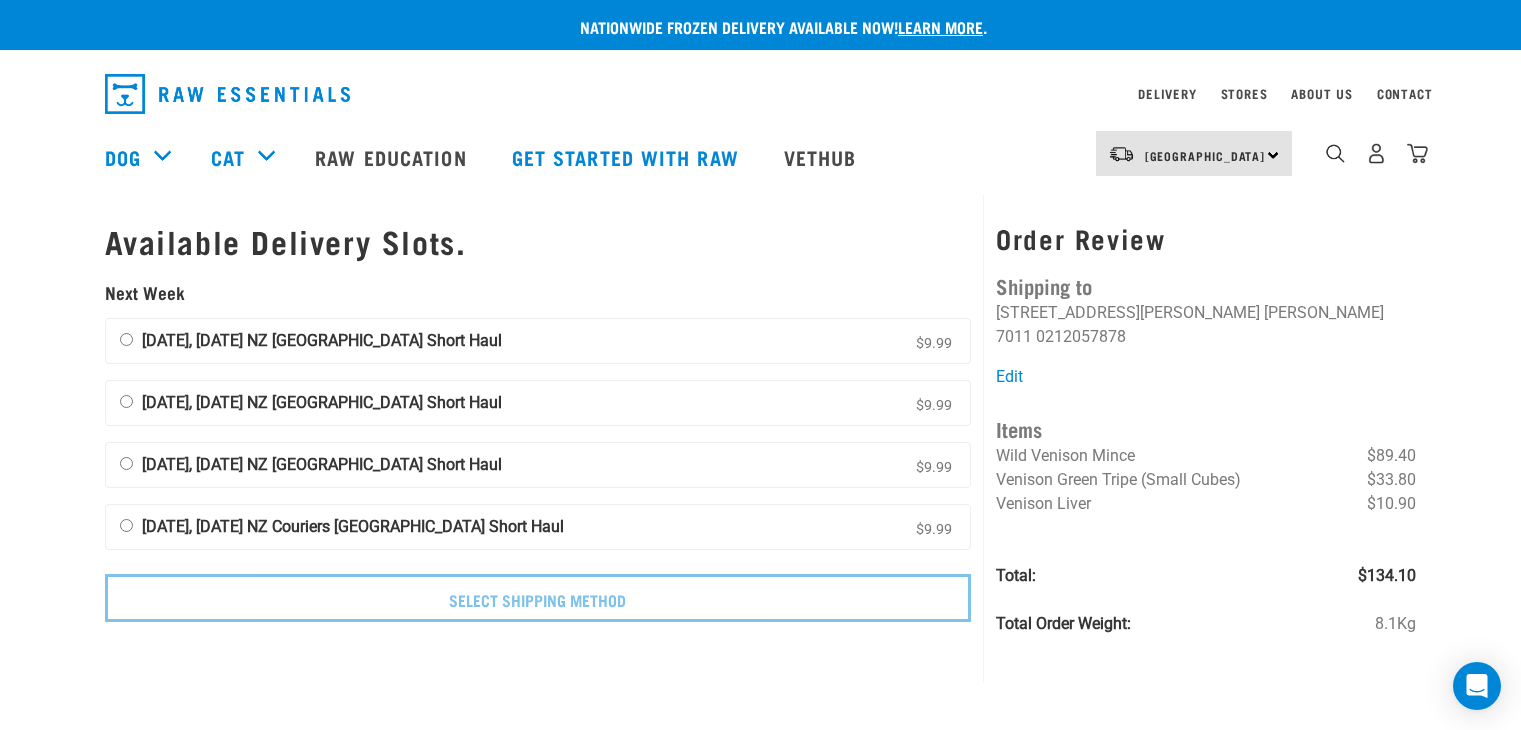 scroll, scrollTop: 0, scrollLeft: 0, axis: both 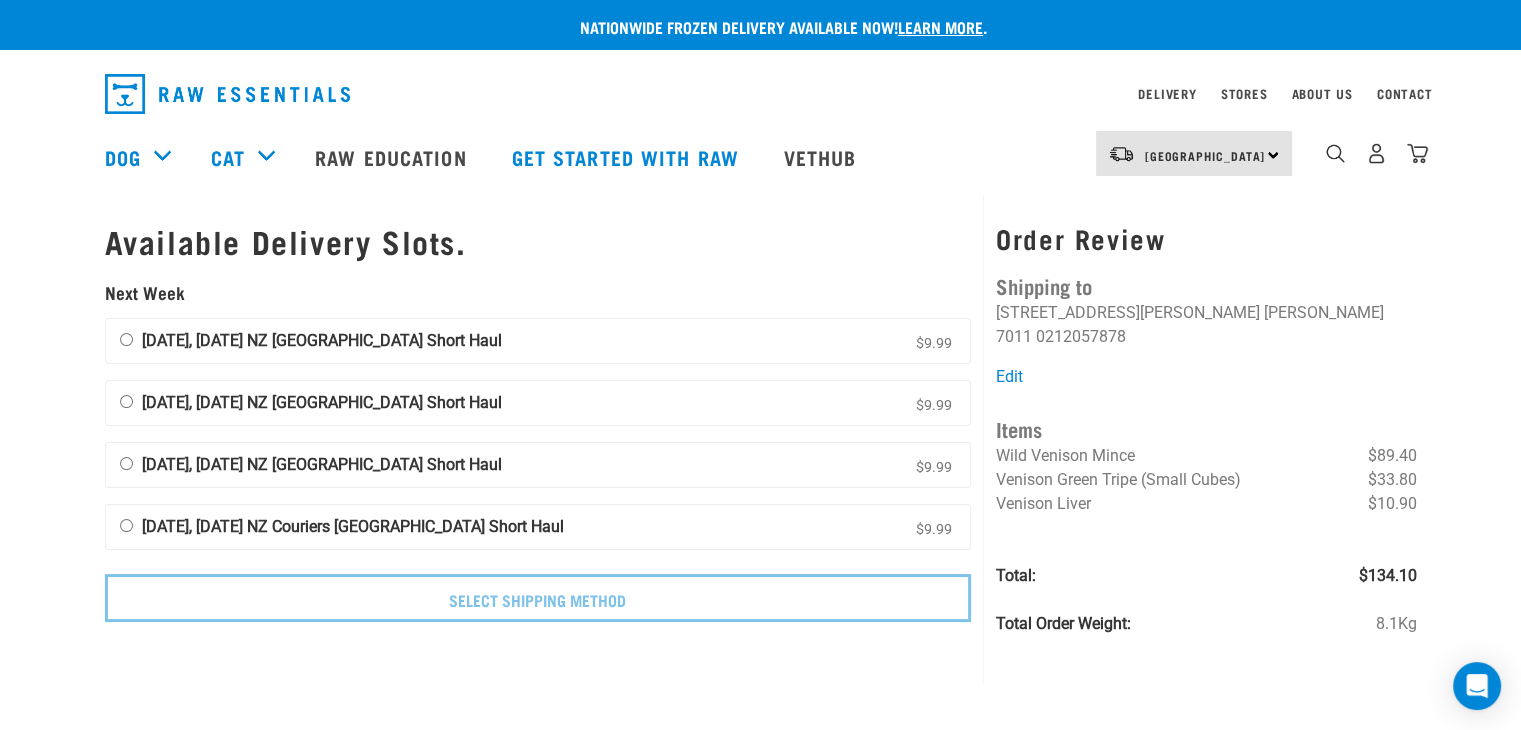 click on "15 July, Tuesday NZ Couriers South Island Short Haul
$9.99" at bounding box center [126, 339] 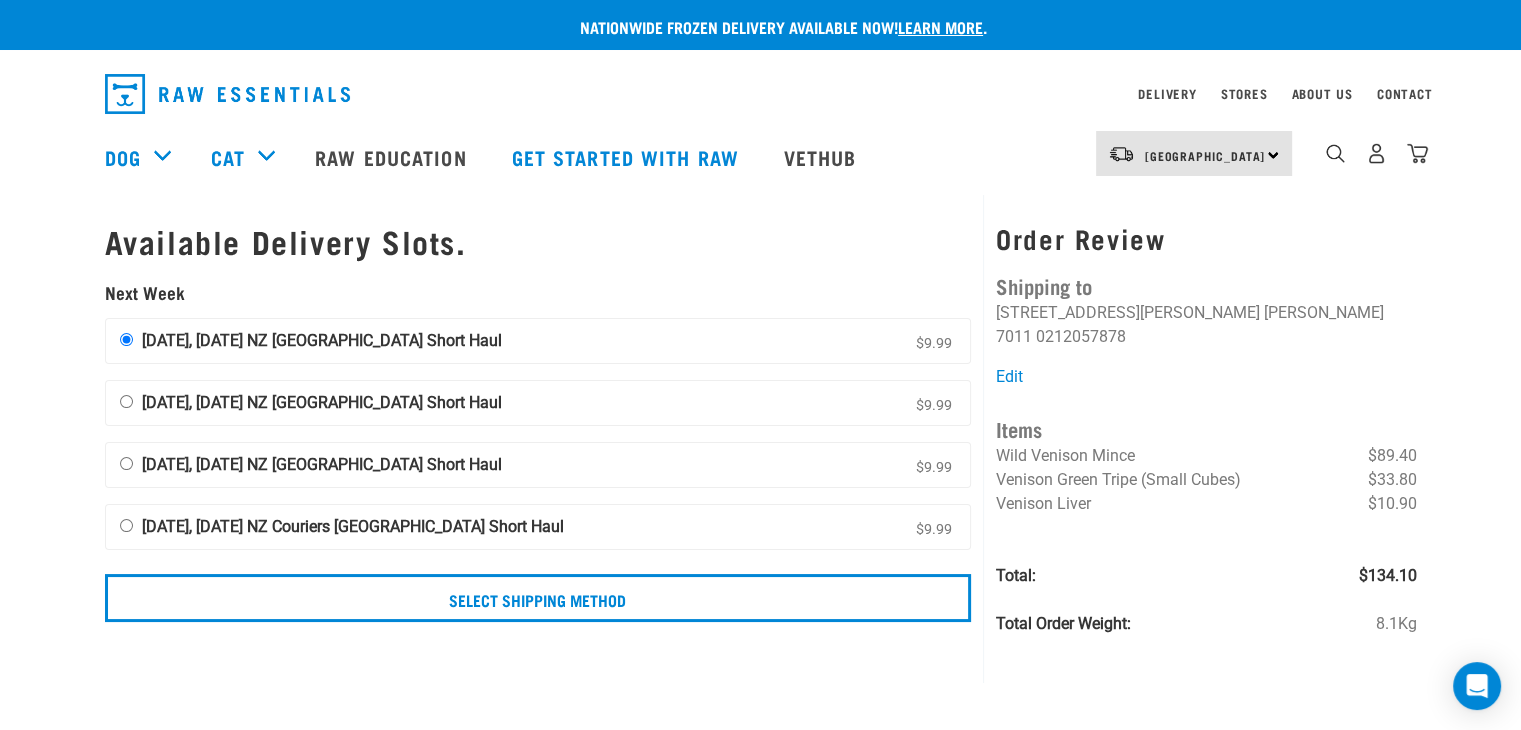 scroll, scrollTop: 200, scrollLeft: 0, axis: vertical 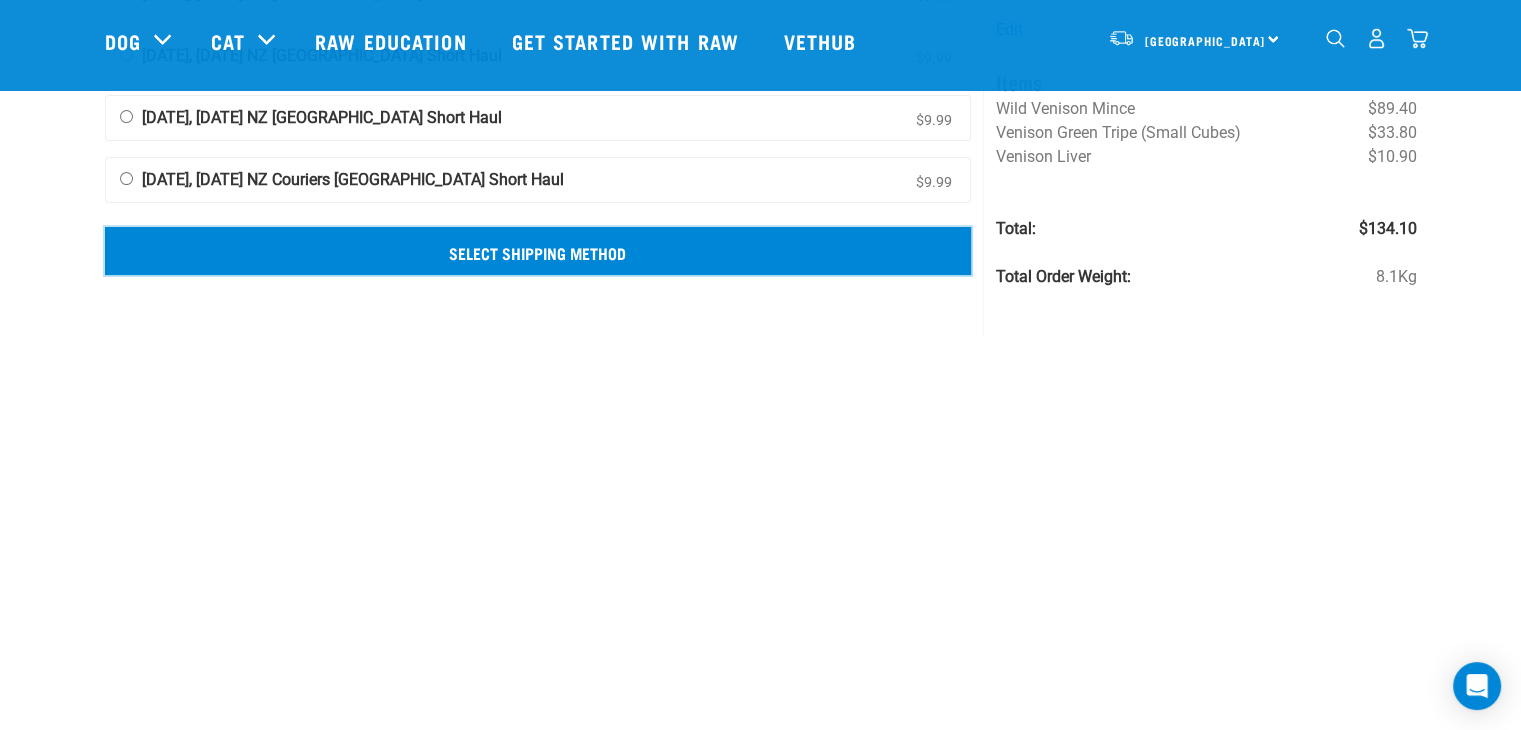 click on "Select Shipping Method" at bounding box center (538, 251) 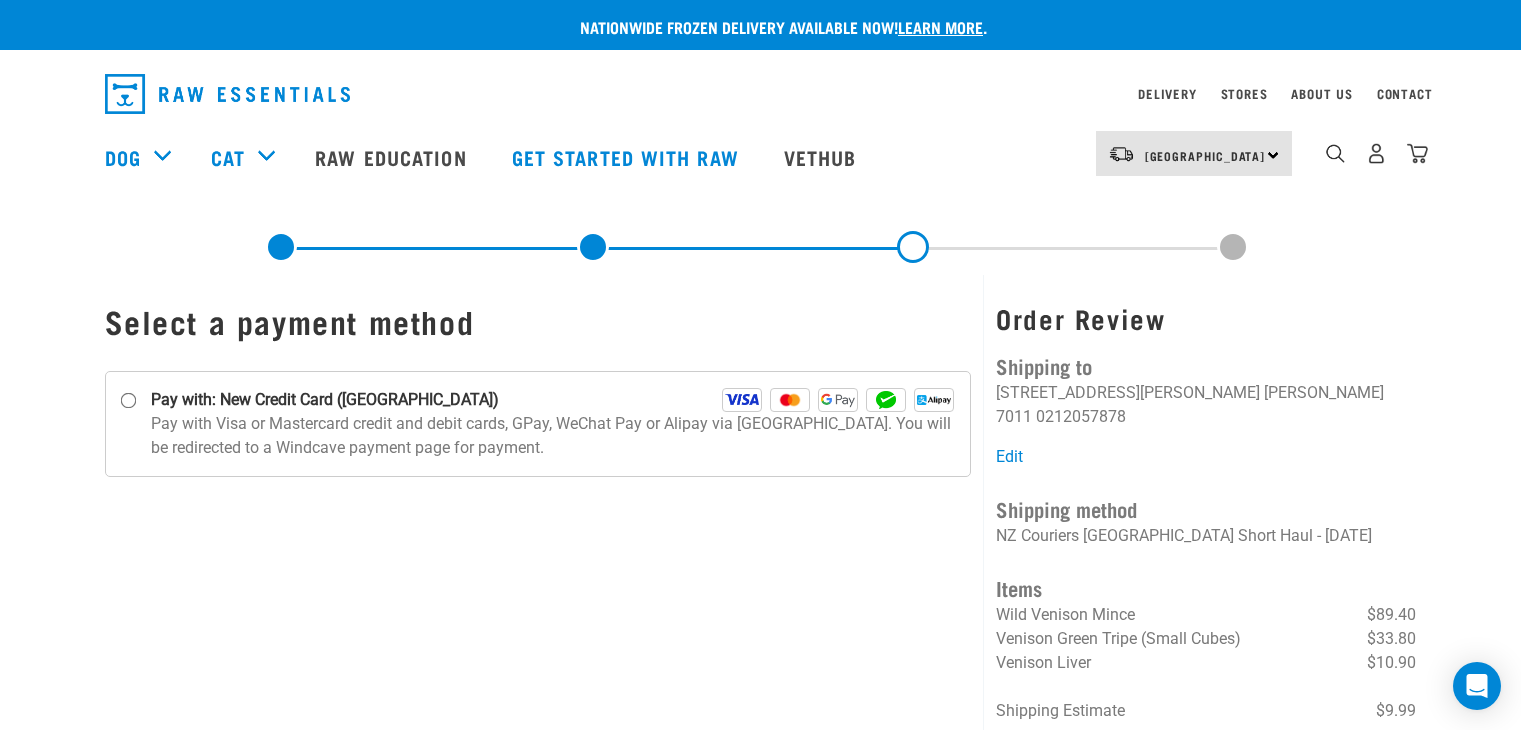 scroll, scrollTop: 0, scrollLeft: 0, axis: both 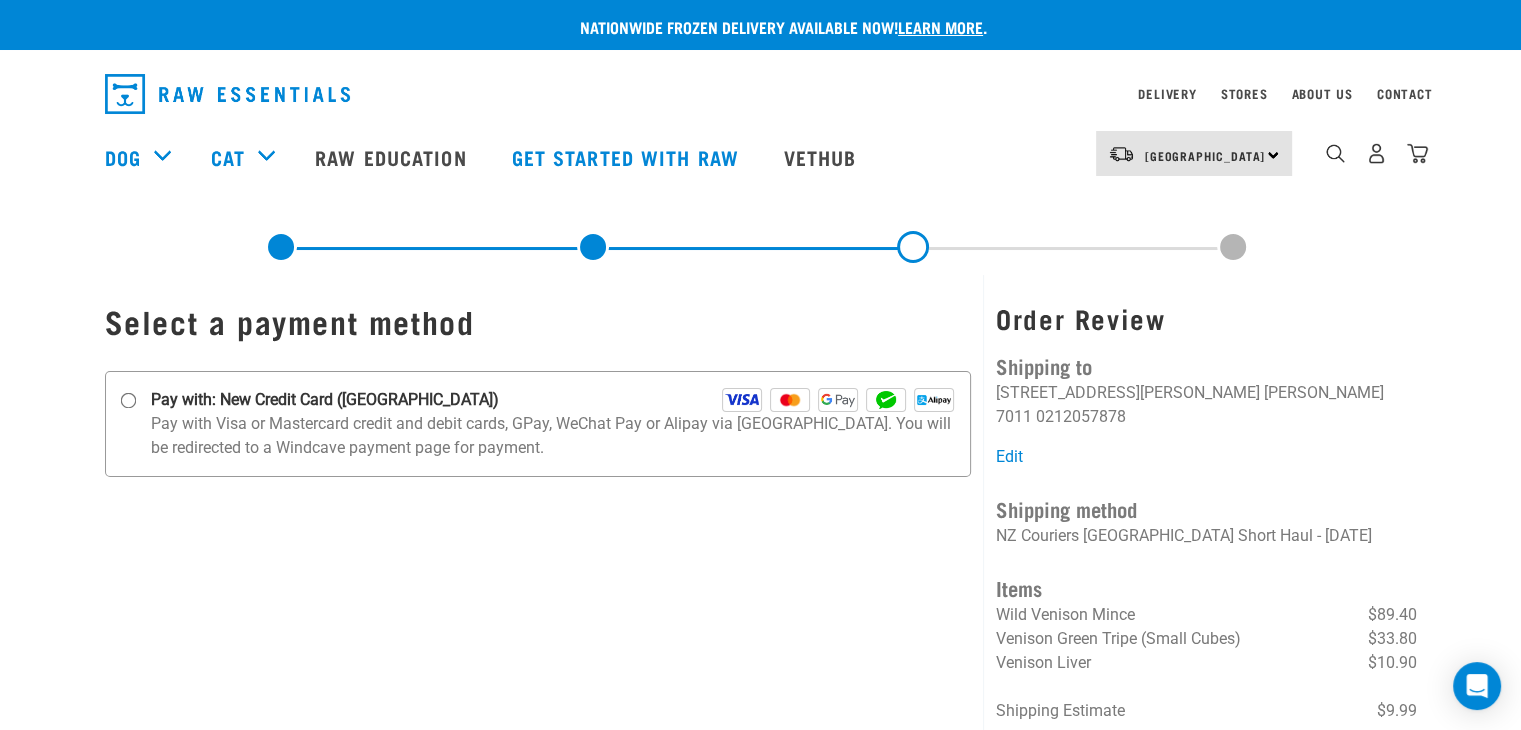 click on "Pay with: New Credit Card (Windcave)" at bounding box center [128, 401] 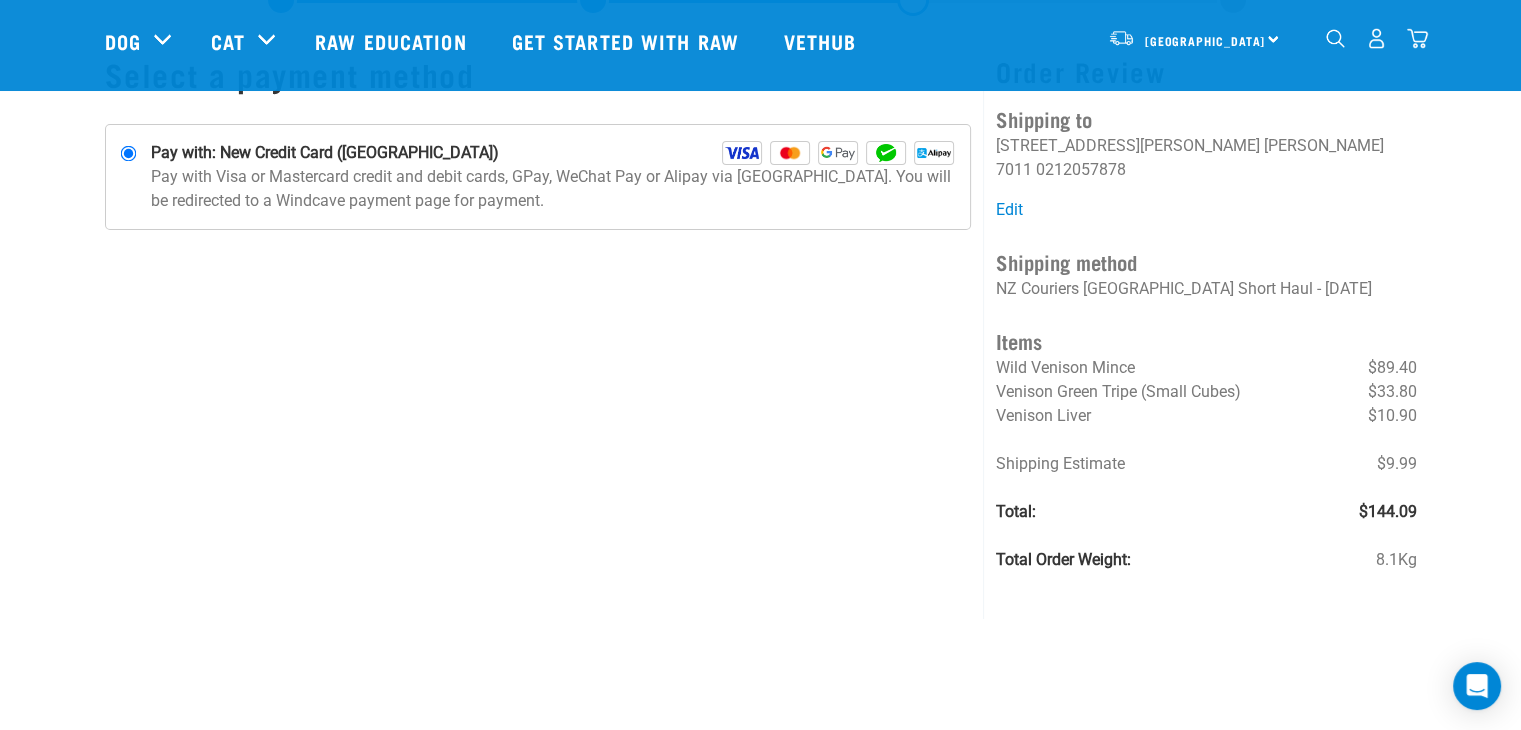 scroll, scrollTop: 0, scrollLeft: 0, axis: both 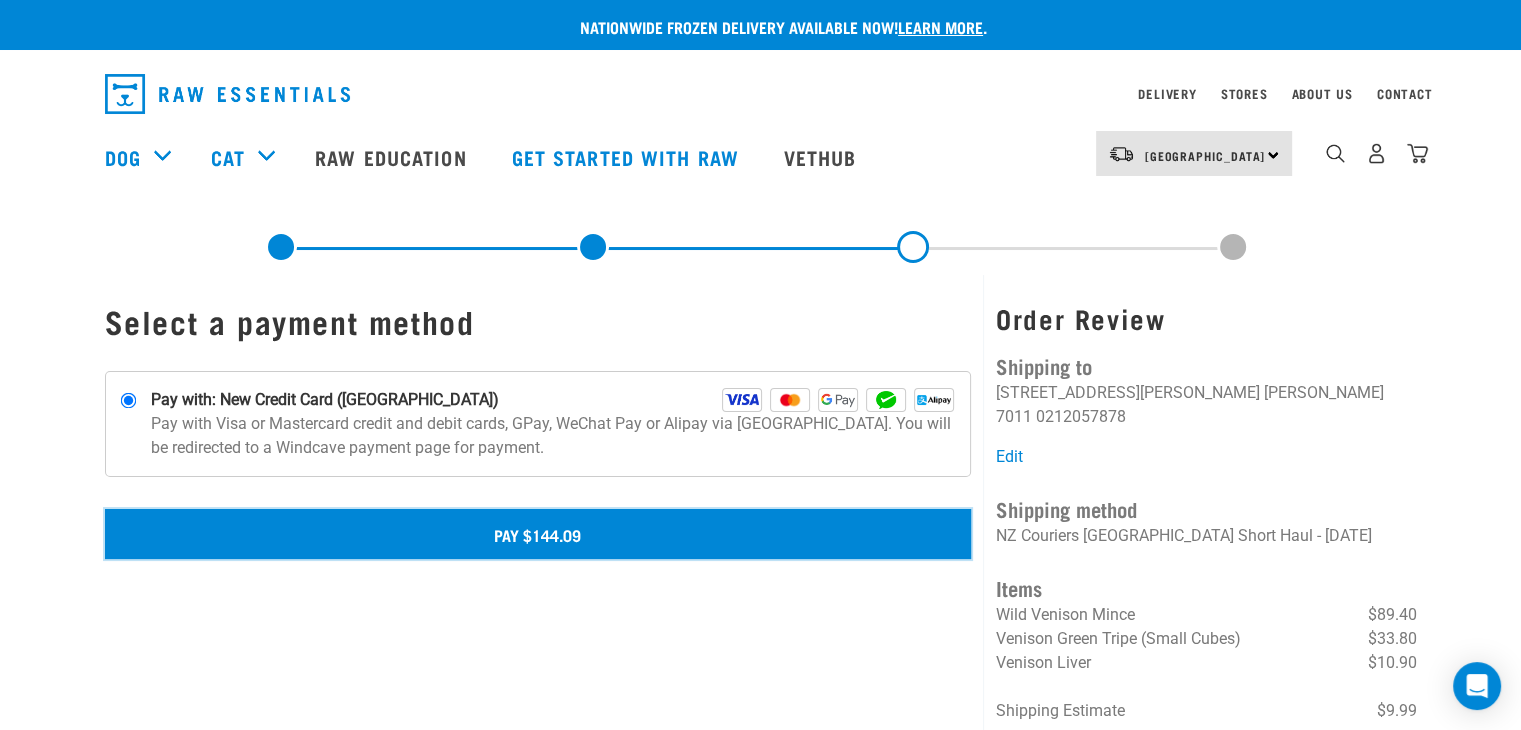 click on "Pay $144.09" at bounding box center [538, 534] 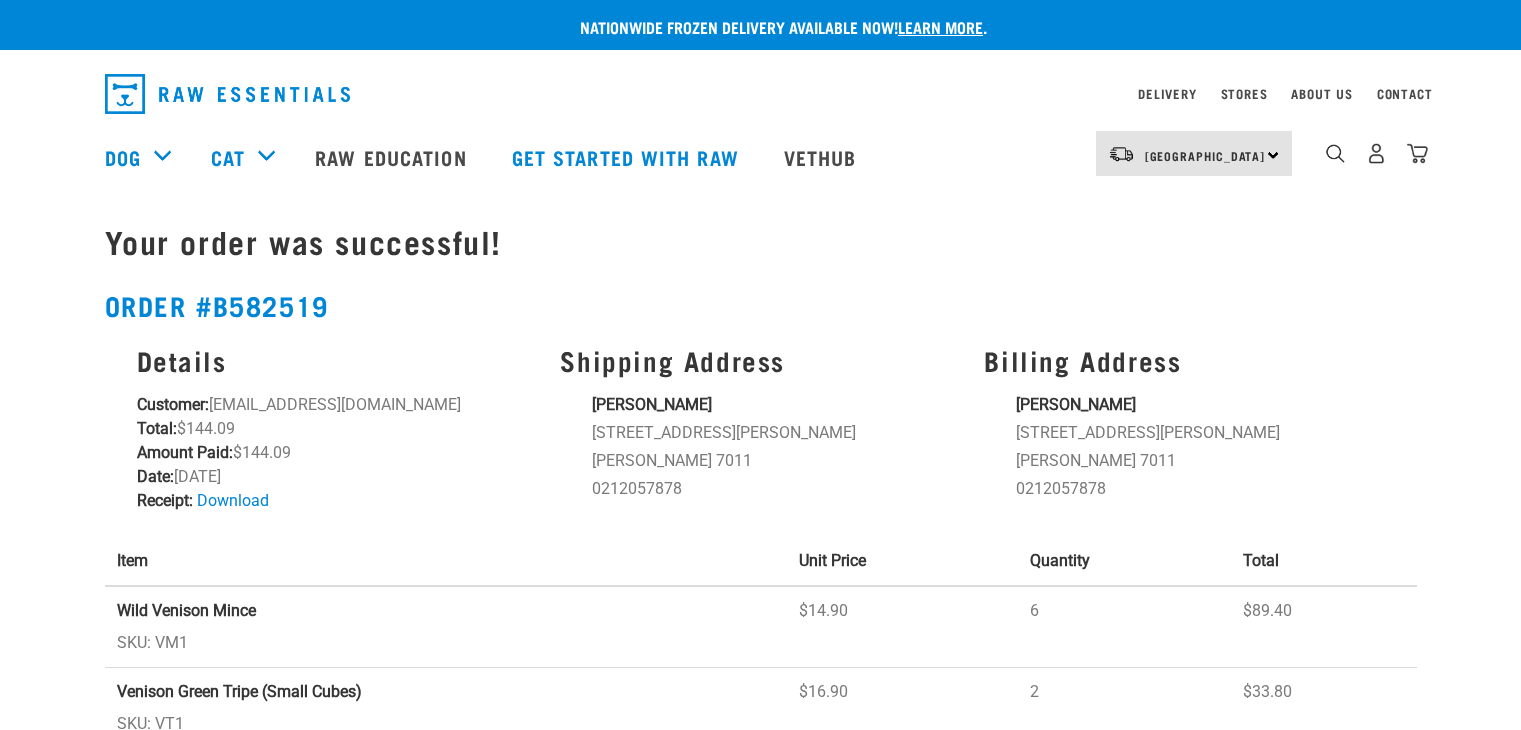 scroll, scrollTop: 0, scrollLeft: 0, axis: both 